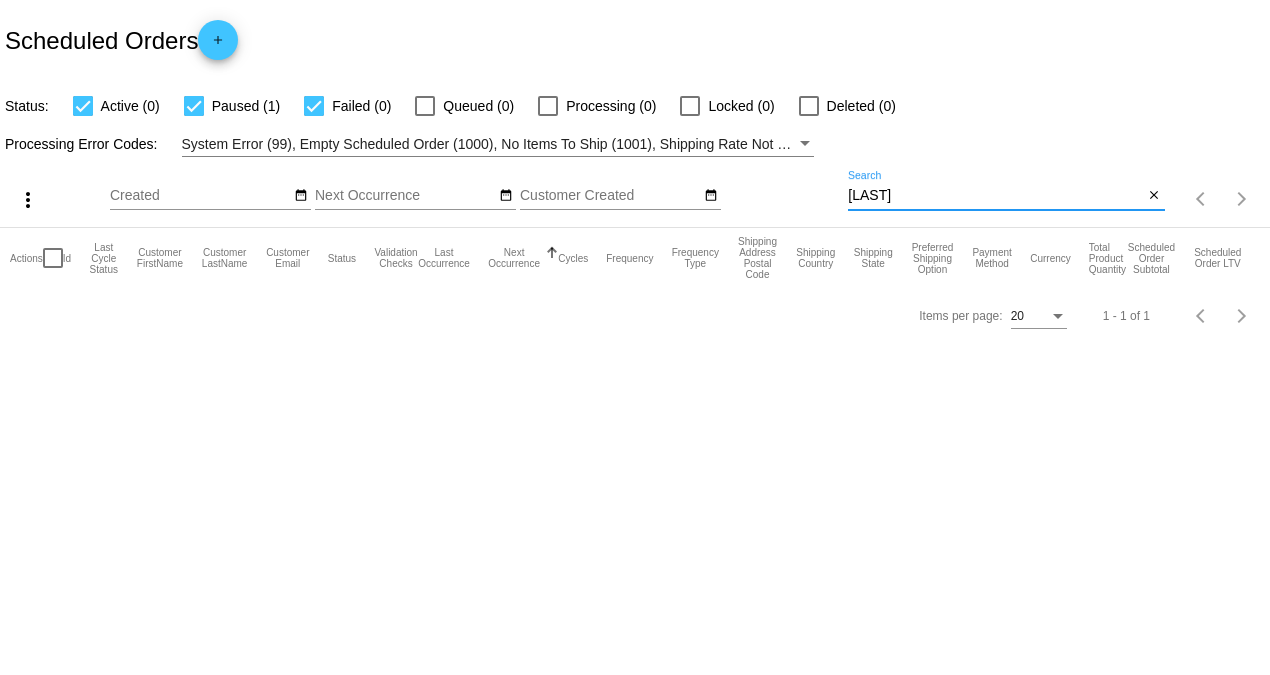 scroll, scrollTop: 0, scrollLeft: 0, axis: both 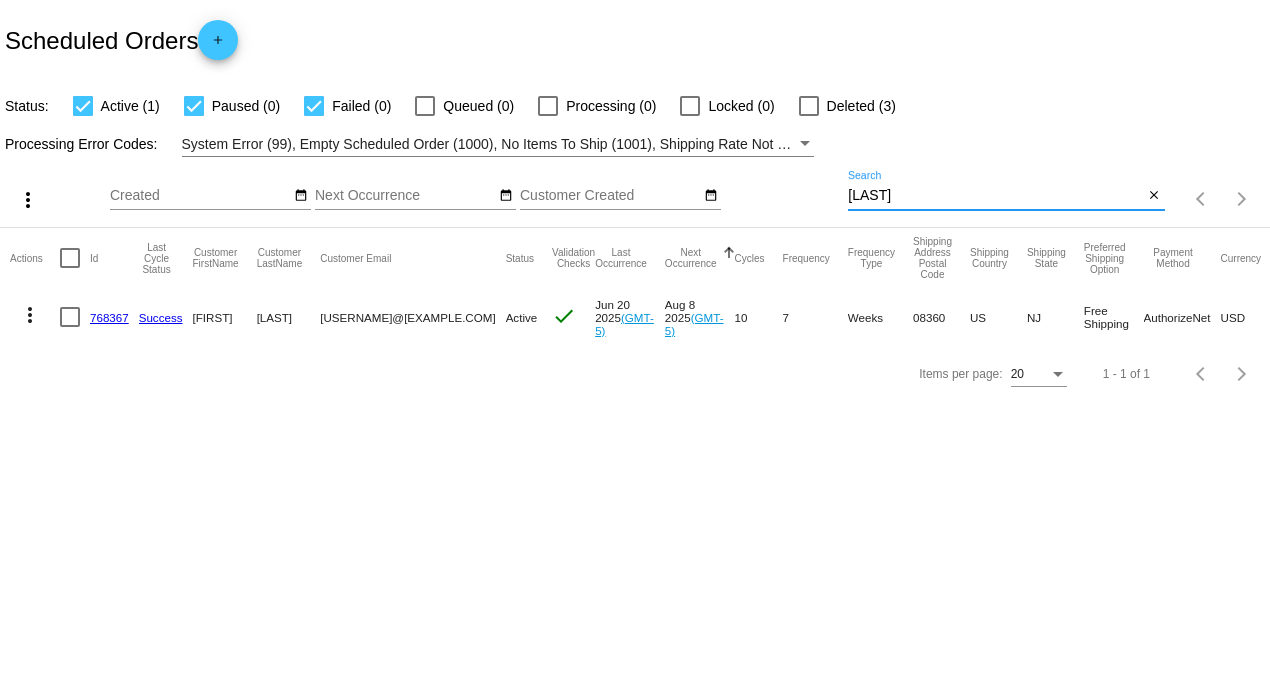 drag, startPoint x: 933, startPoint y: 196, endPoint x: 683, endPoint y: 182, distance: 250.3917 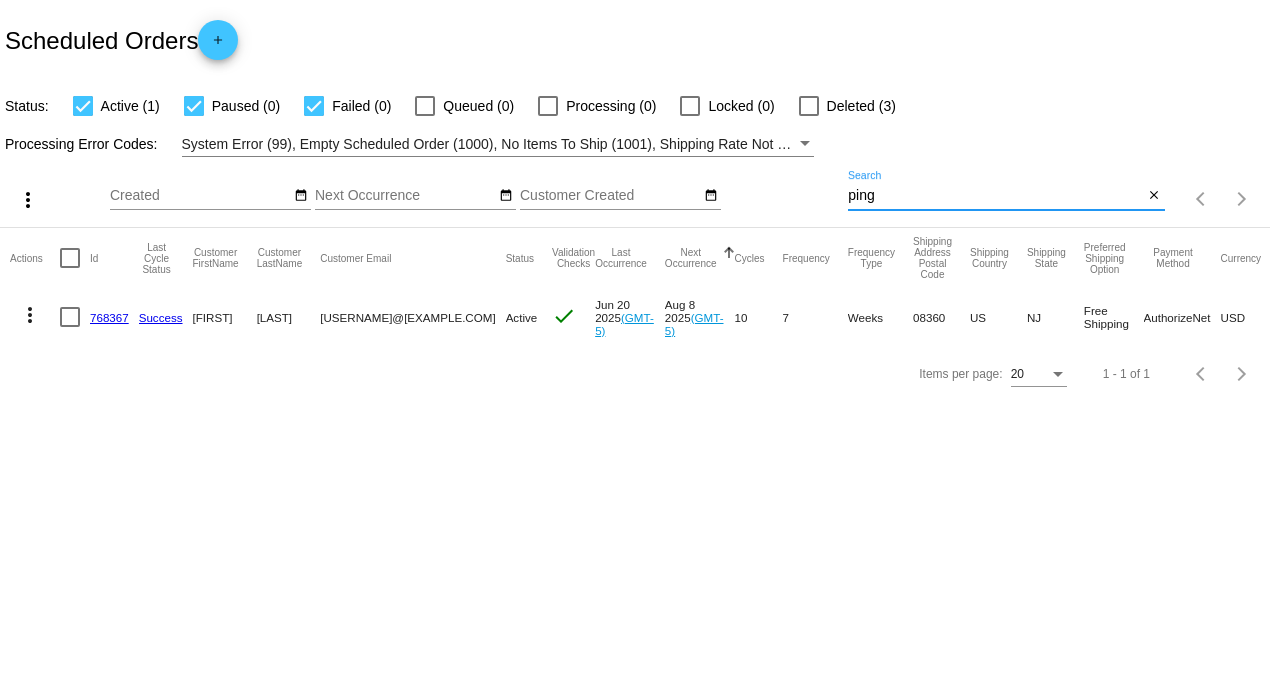 type on "ping" 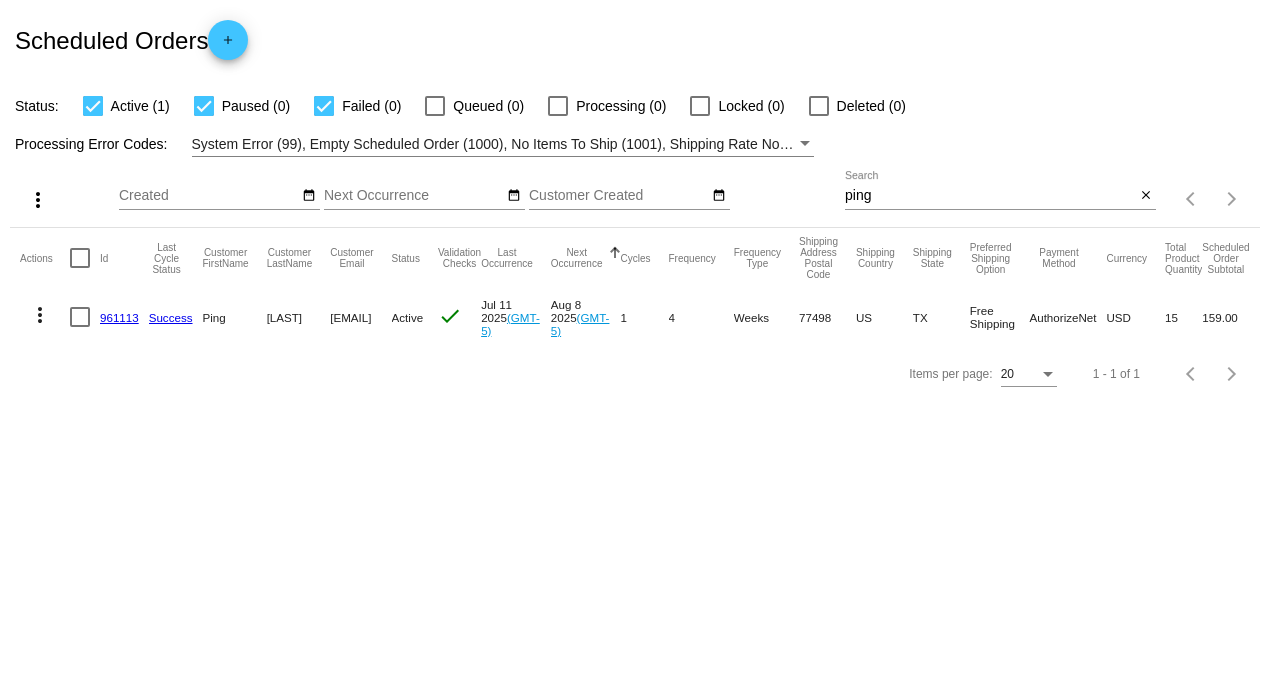 scroll, scrollTop: 0, scrollLeft: 0, axis: both 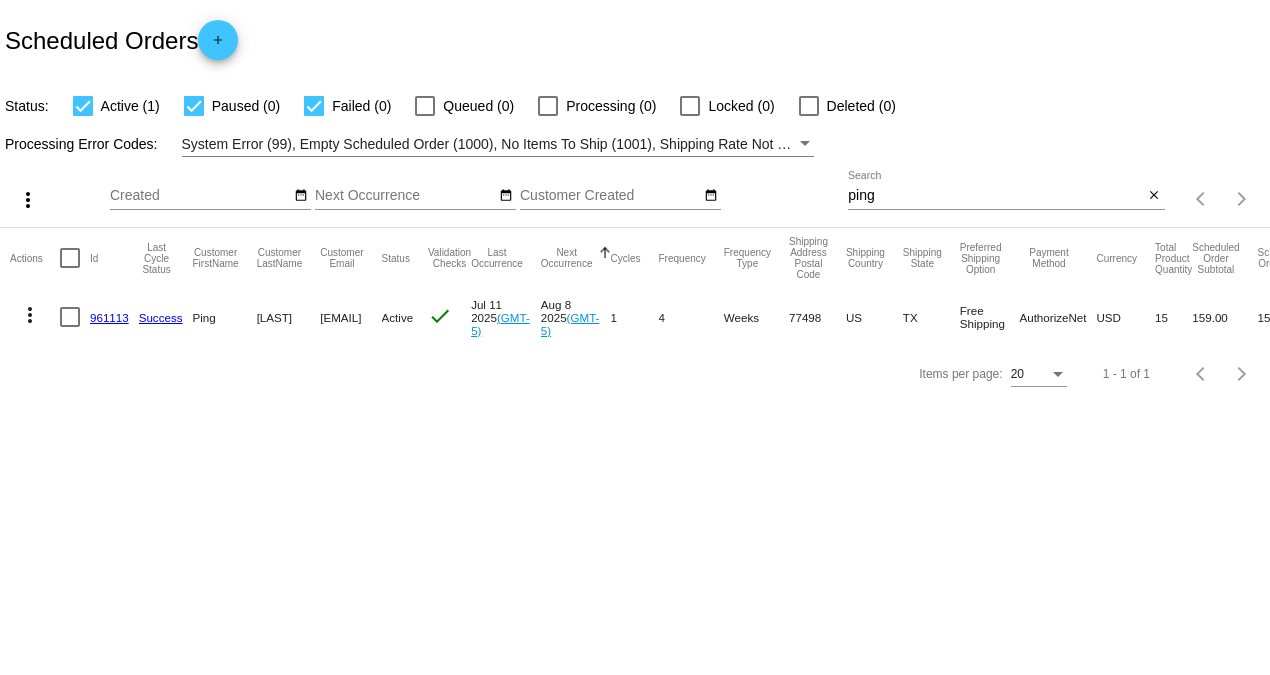 click on "961113" 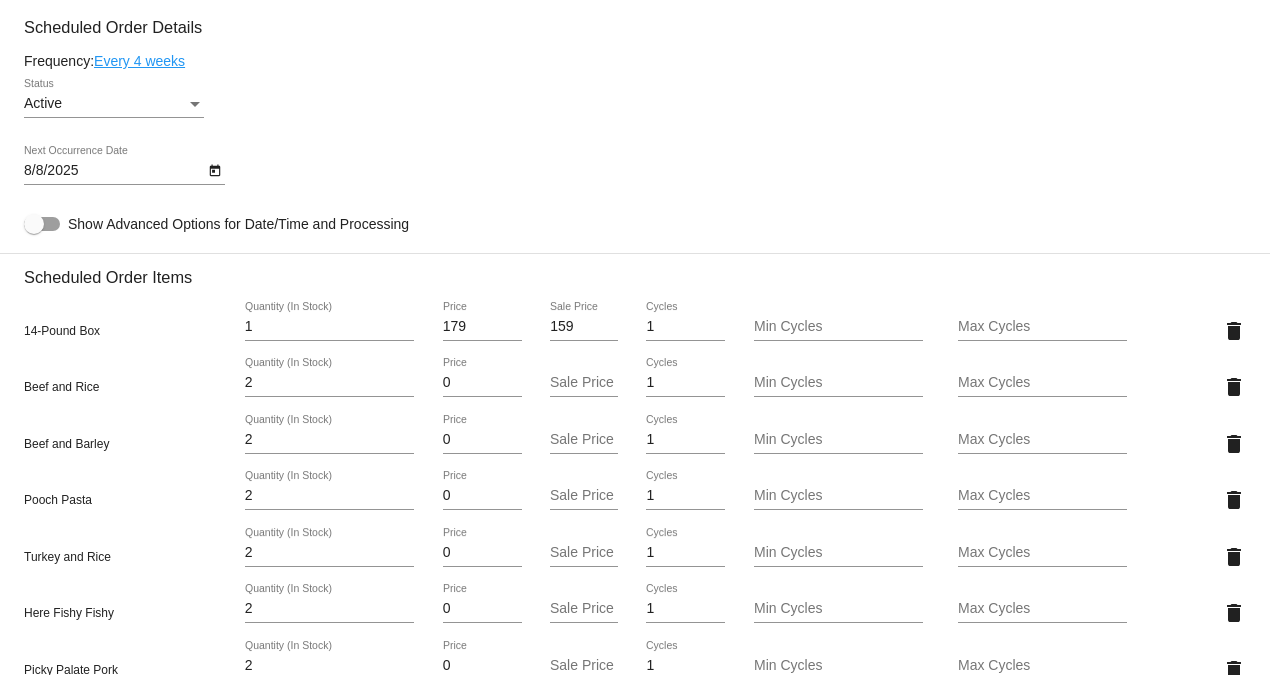 scroll, scrollTop: 1111, scrollLeft: 0, axis: vertical 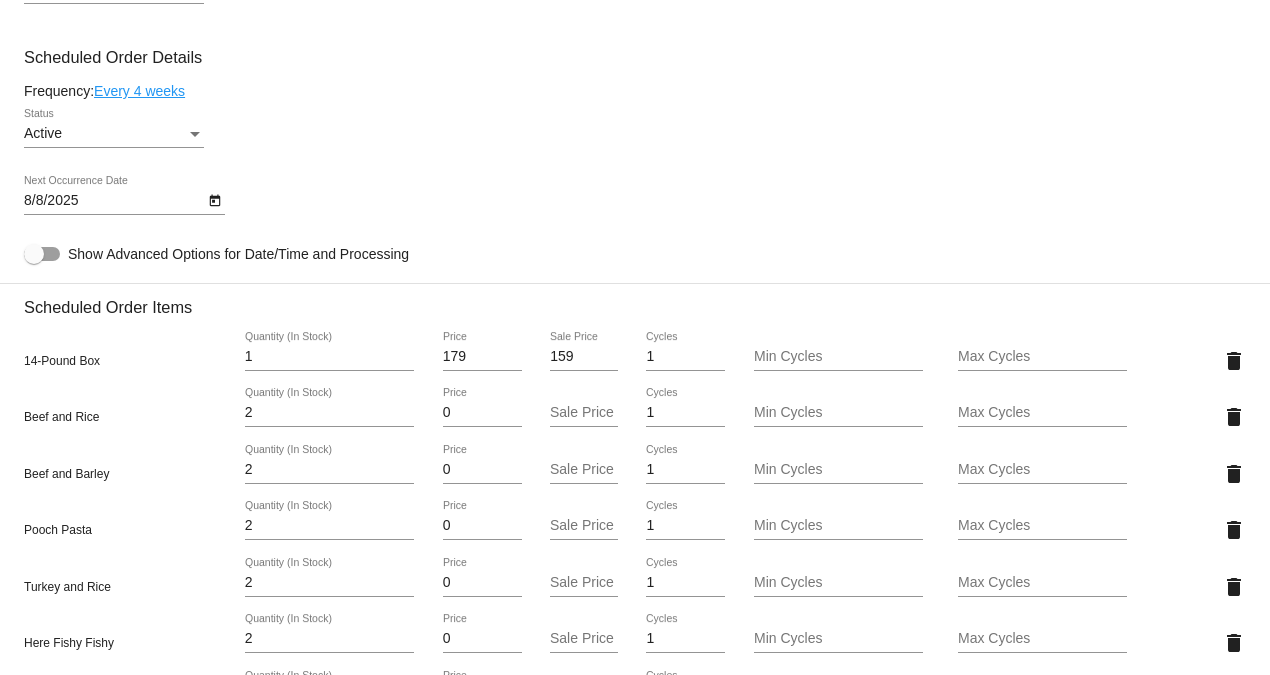 click on "Every 4 weeks" 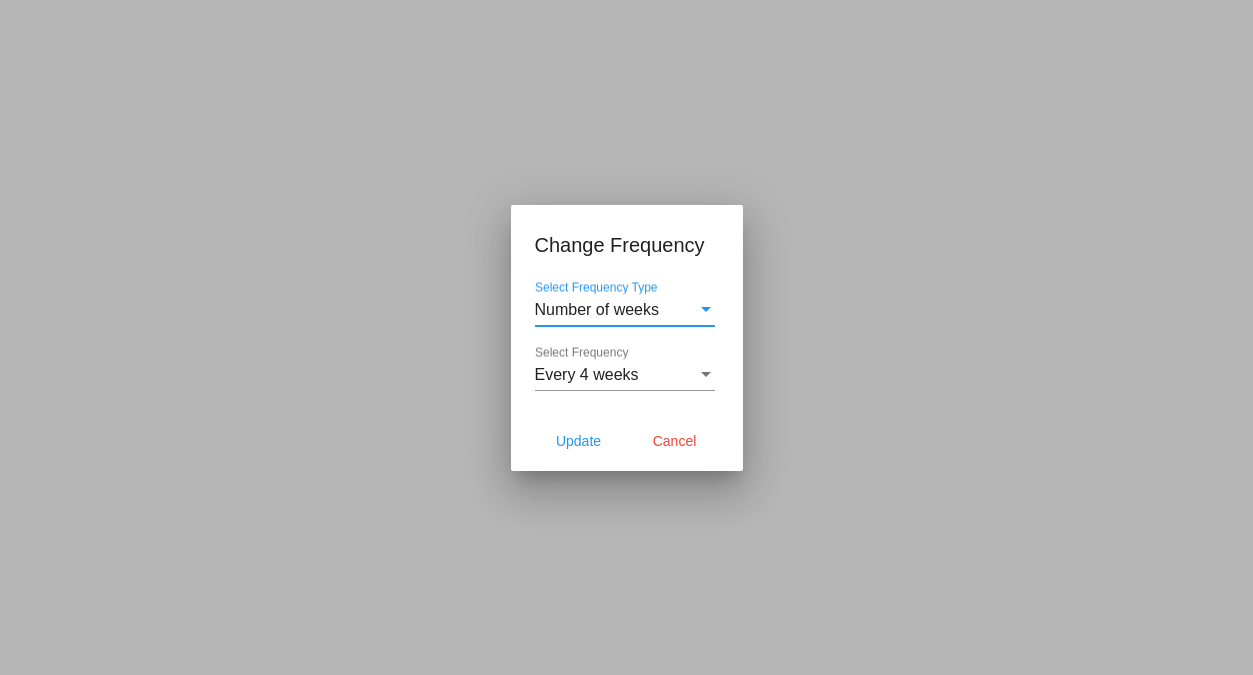 click on "Number of weeks" at bounding box center [616, 310] 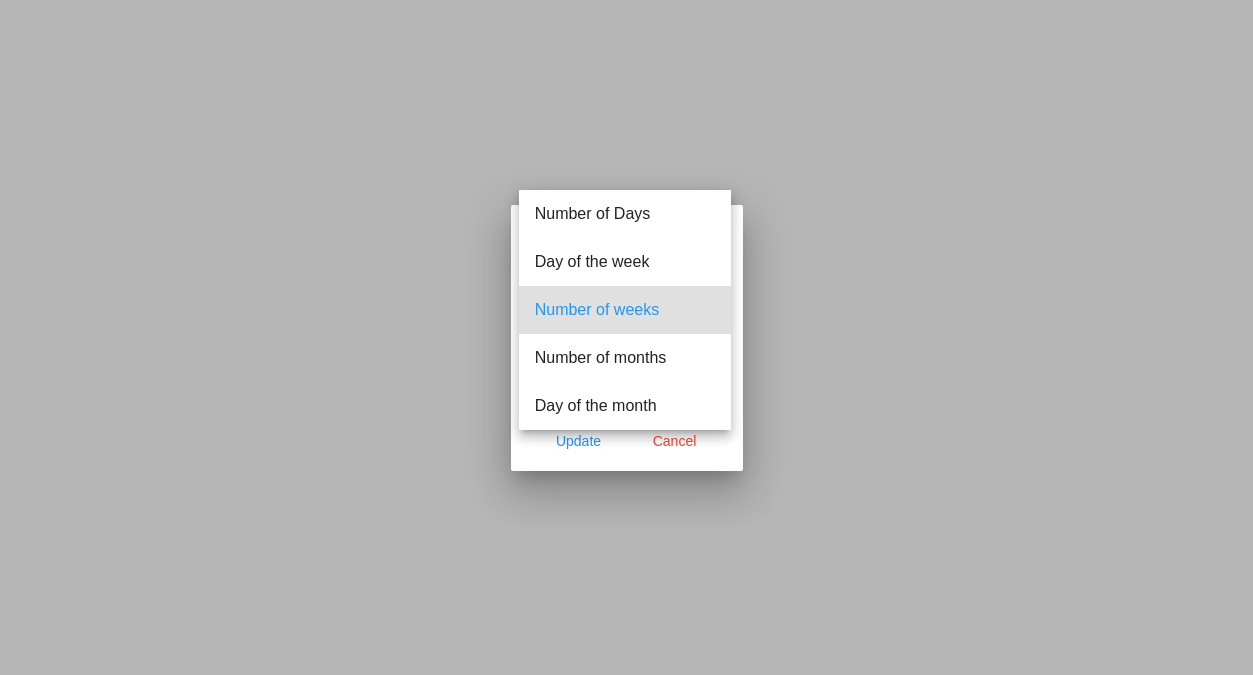 click on "Number of weeks" at bounding box center [625, 310] 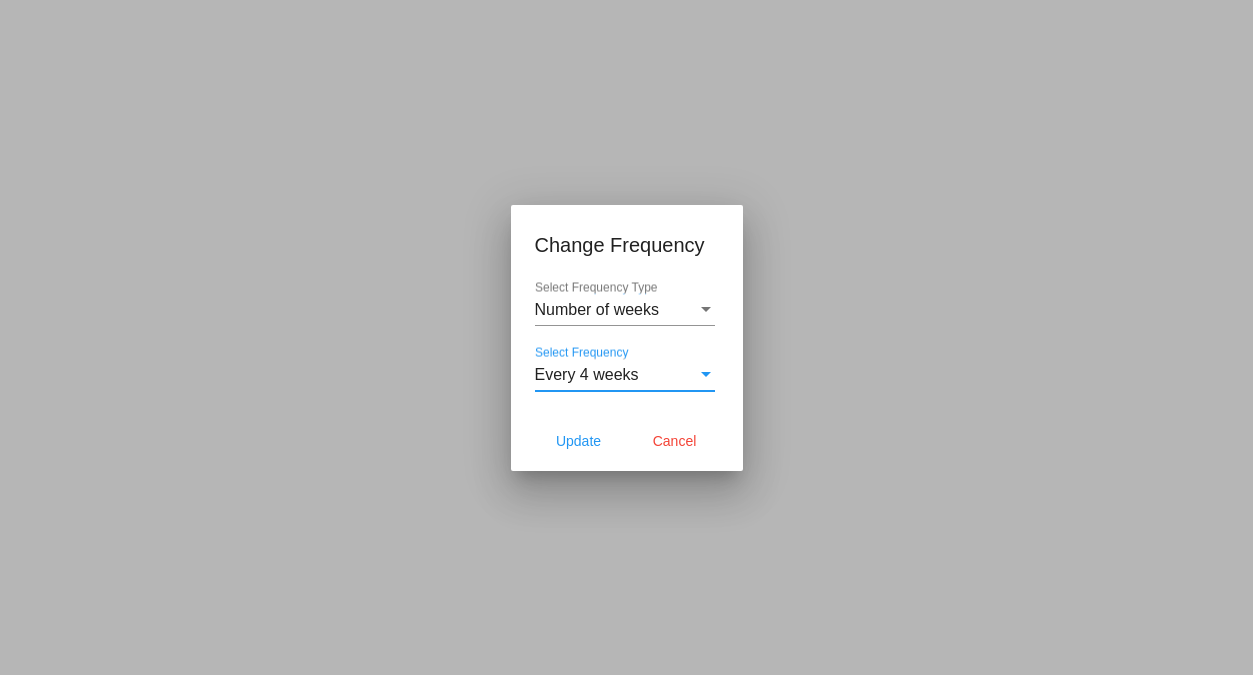 click on "Every 4 weeks" at bounding box center (616, 375) 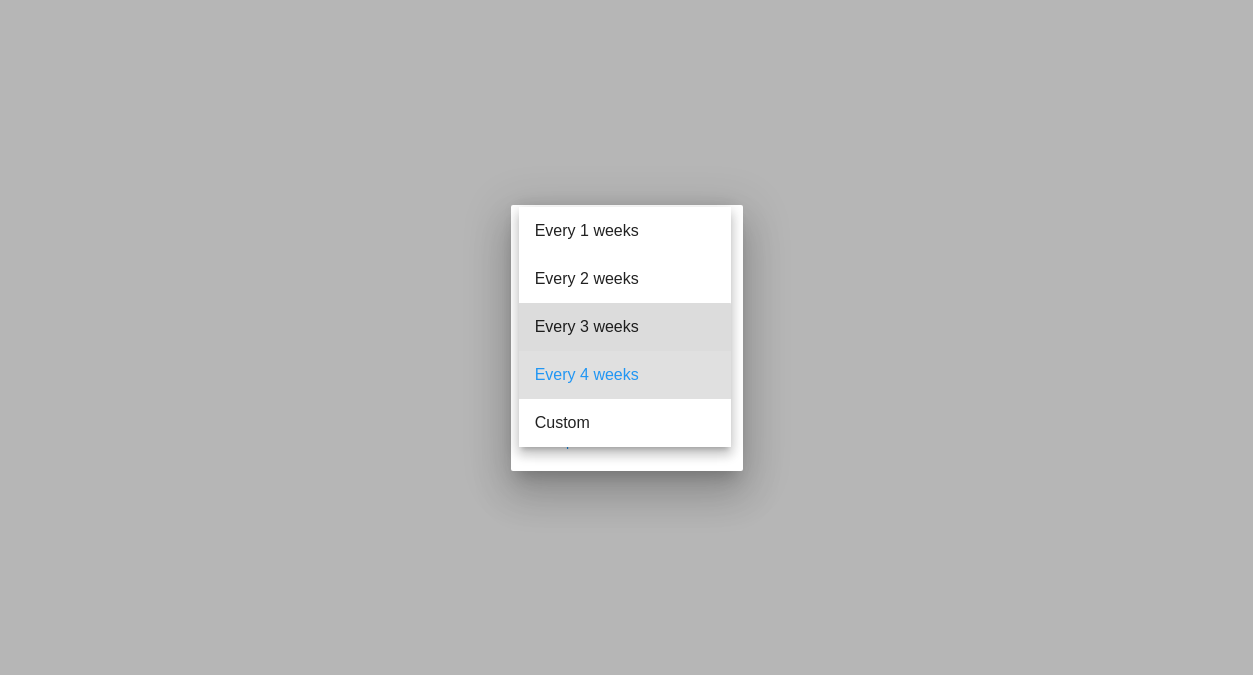 click on "Every 3 weeks" at bounding box center [625, 327] 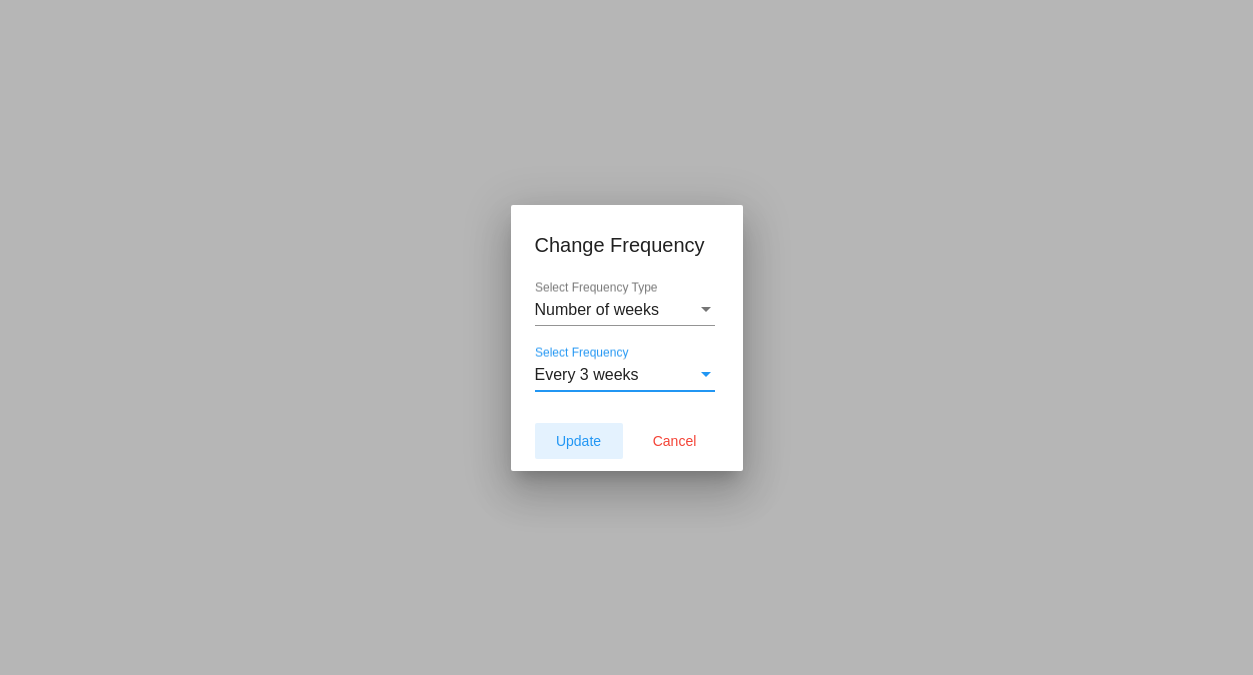 click on "Update" 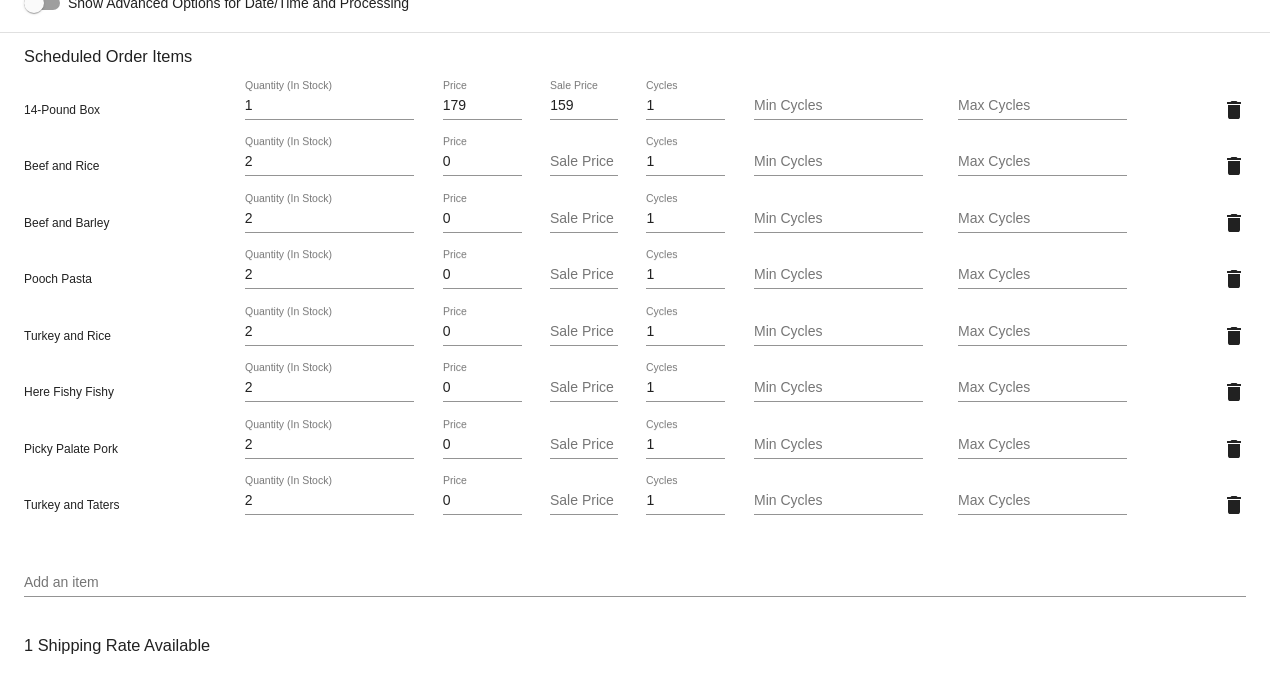 scroll, scrollTop: 1111, scrollLeft: 0, axis: vertical 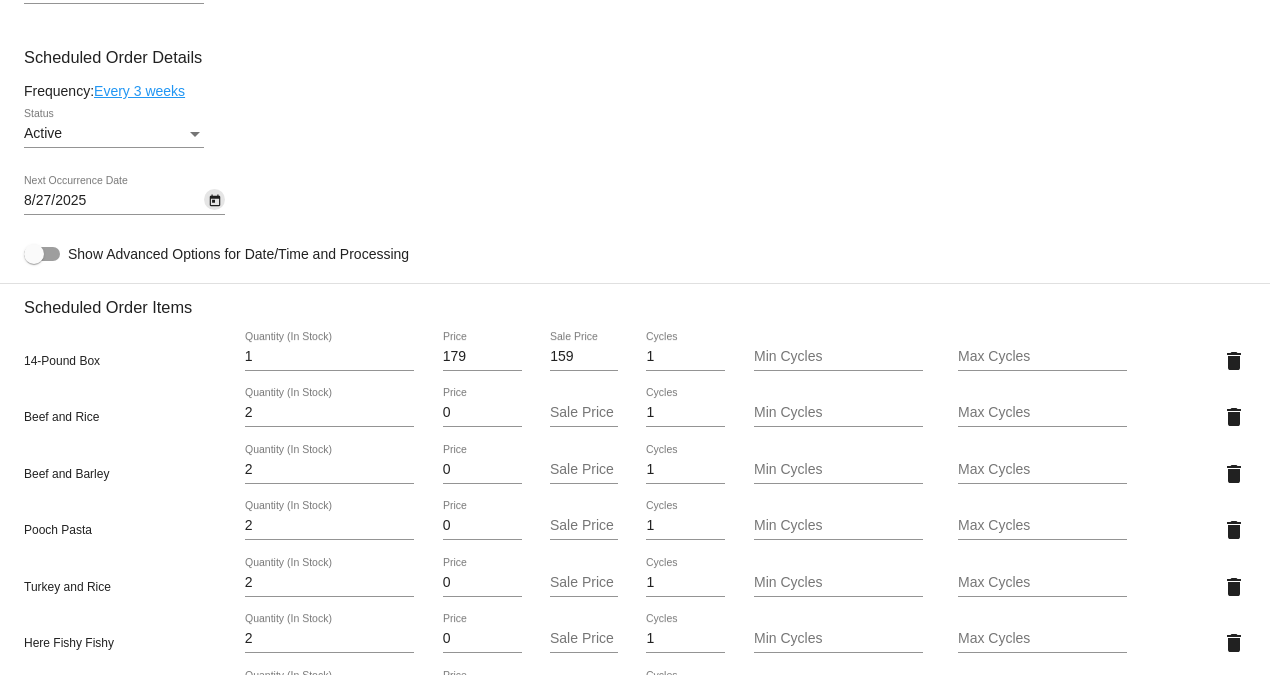 click 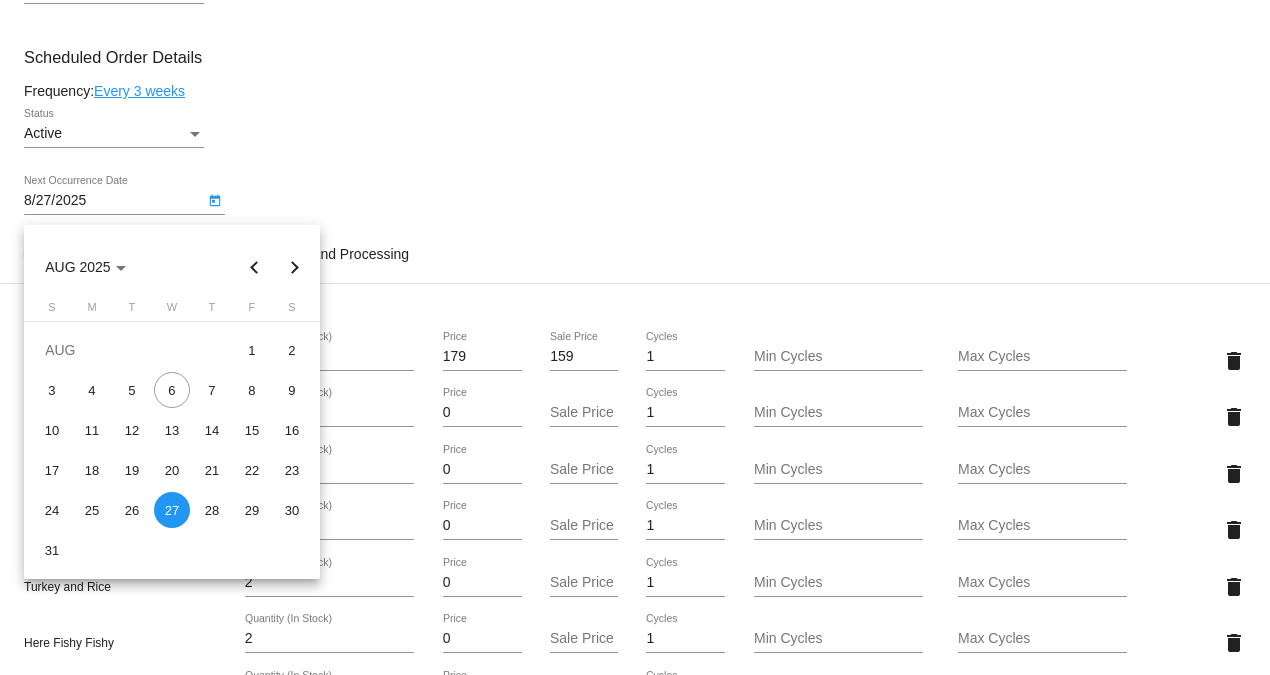 click on "8" at bounding box center (252, 390) 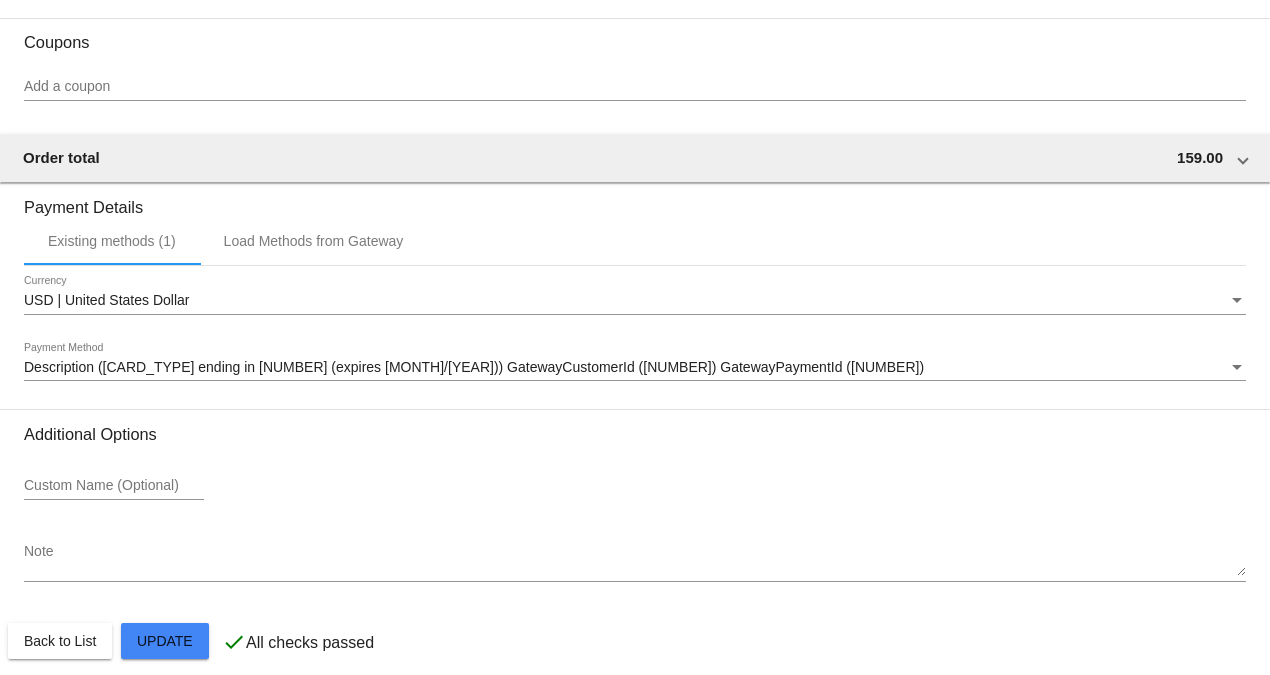 scroll, scrollTop: 2158, scrollLeft: 0, axis: vertical 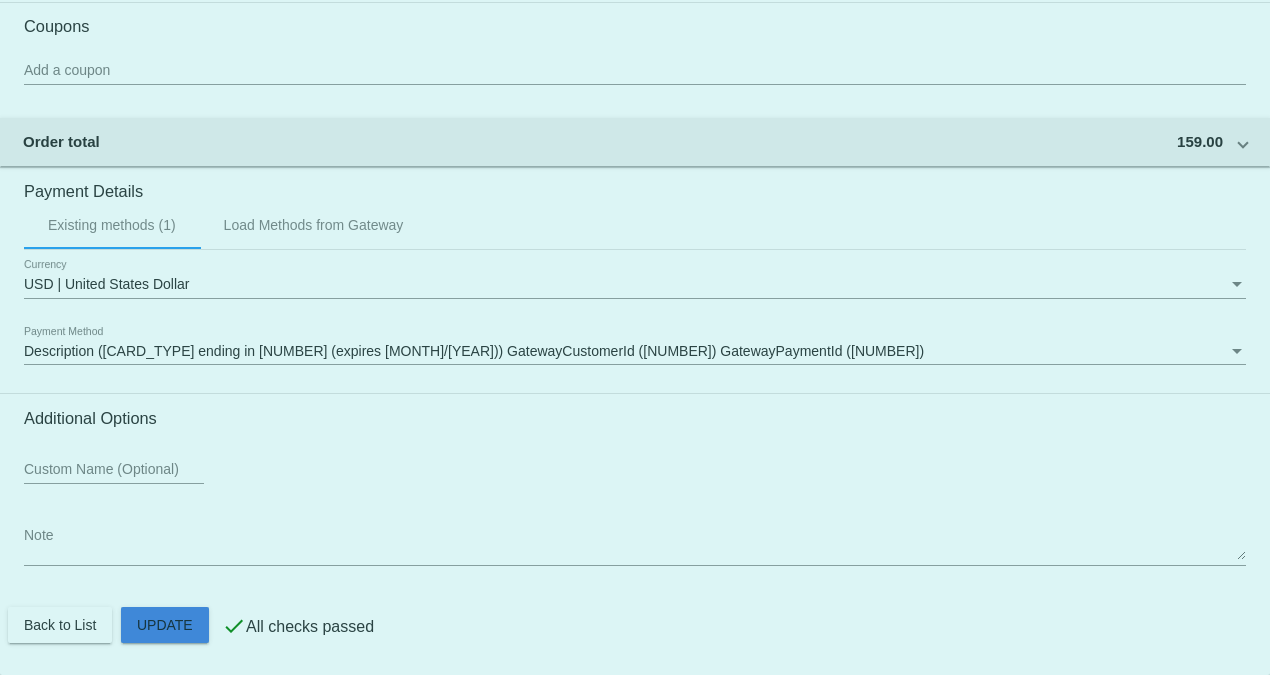click on "Customer
6766720: [FIRST] [LAST]
[FIRST][LAST]@[example.com]
Customer Shipping
Enter Shipping Address Select A Saved Address (0)
[FIRST]
Shipping First Name
[LAST]
Shipping Last Name
US | USA
Shipping Country
2 [STREET] APT [NUMBER]
Shipping Street 1
Shipping Street 2
SUGAR LAND
Shipping City
TX | Texas
Shipping State
[POSTAL_CODE]
Shipping Postcode
Scheduled Order Details
Frequency:
Every 3 weeks
Active
Status" 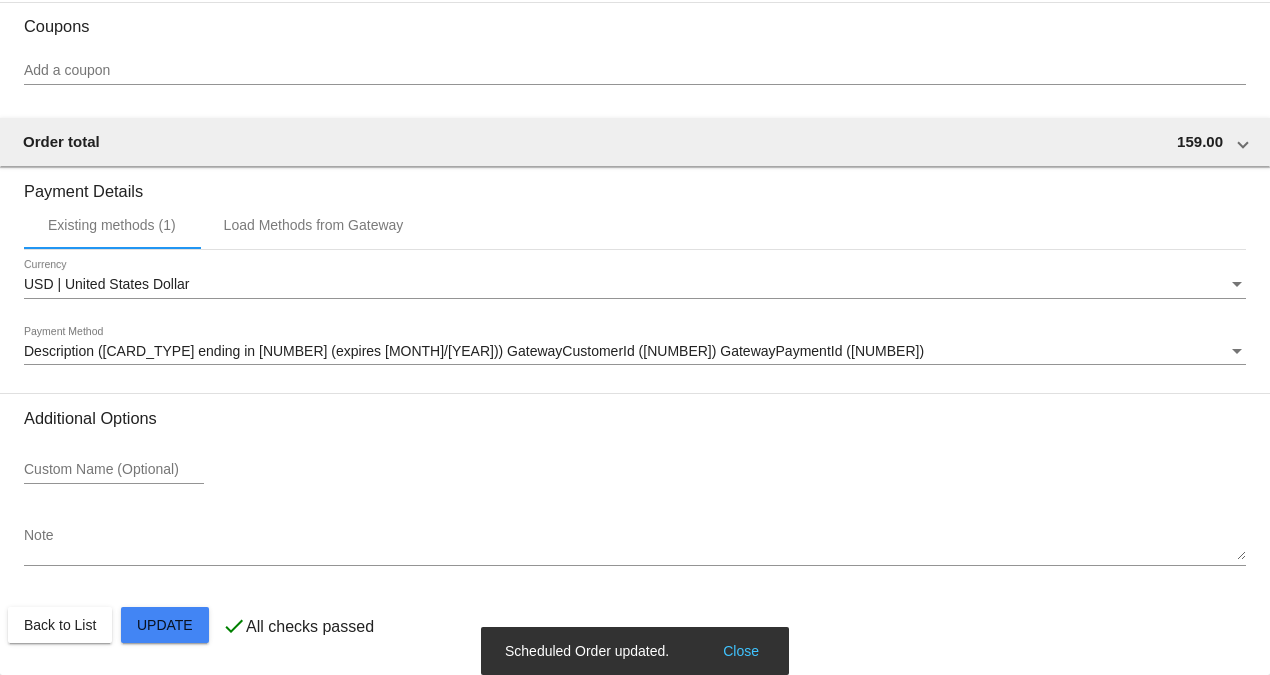 scroll, scrollTop: 0, scrollLeft: 0, axis: both 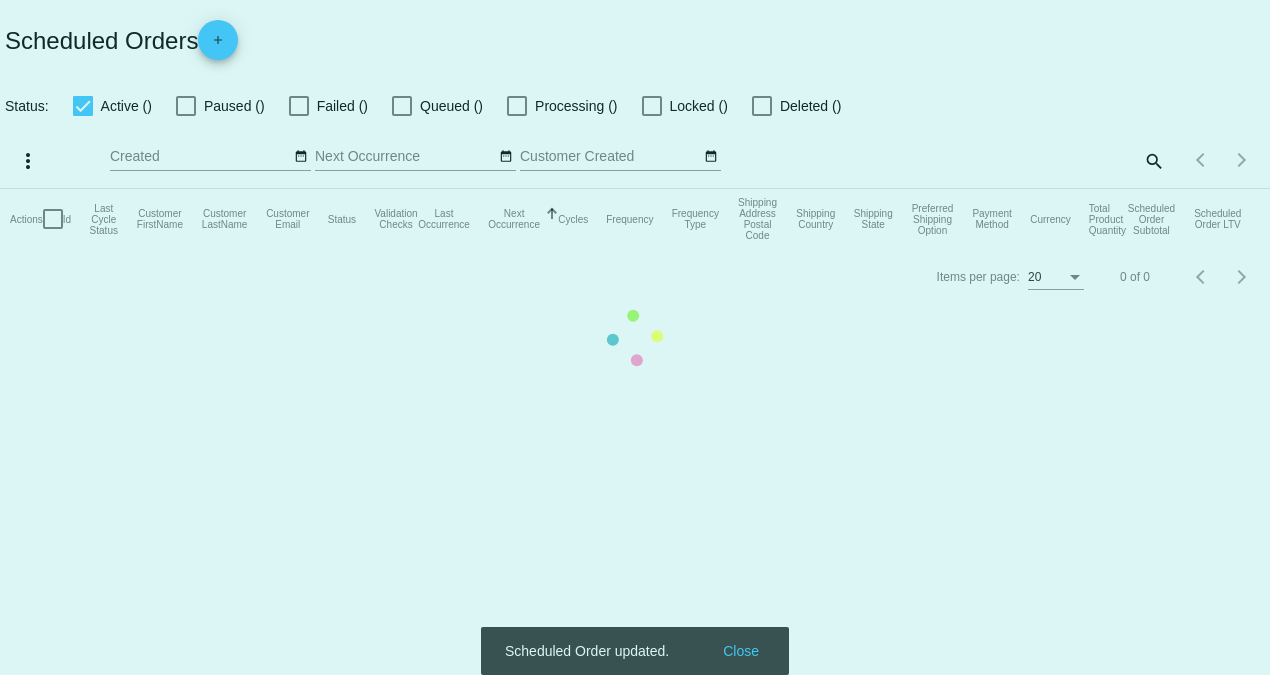 checkbox on "true" 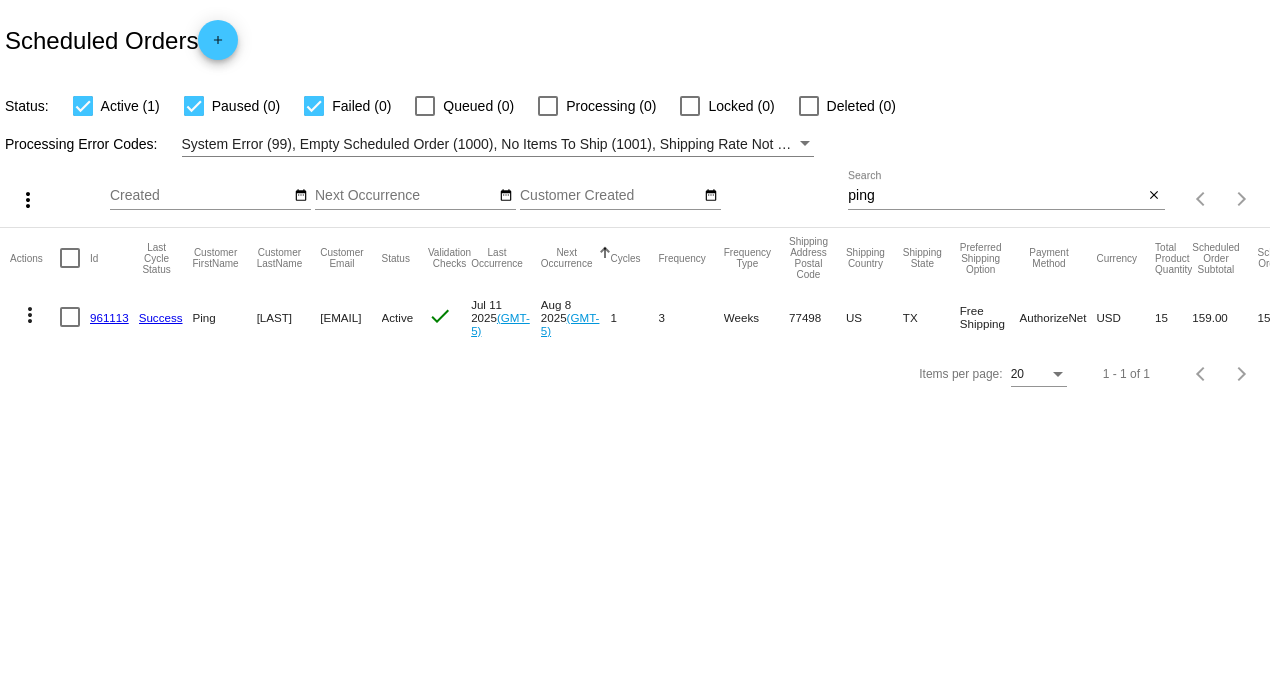 click at bounding box center [314, 106] 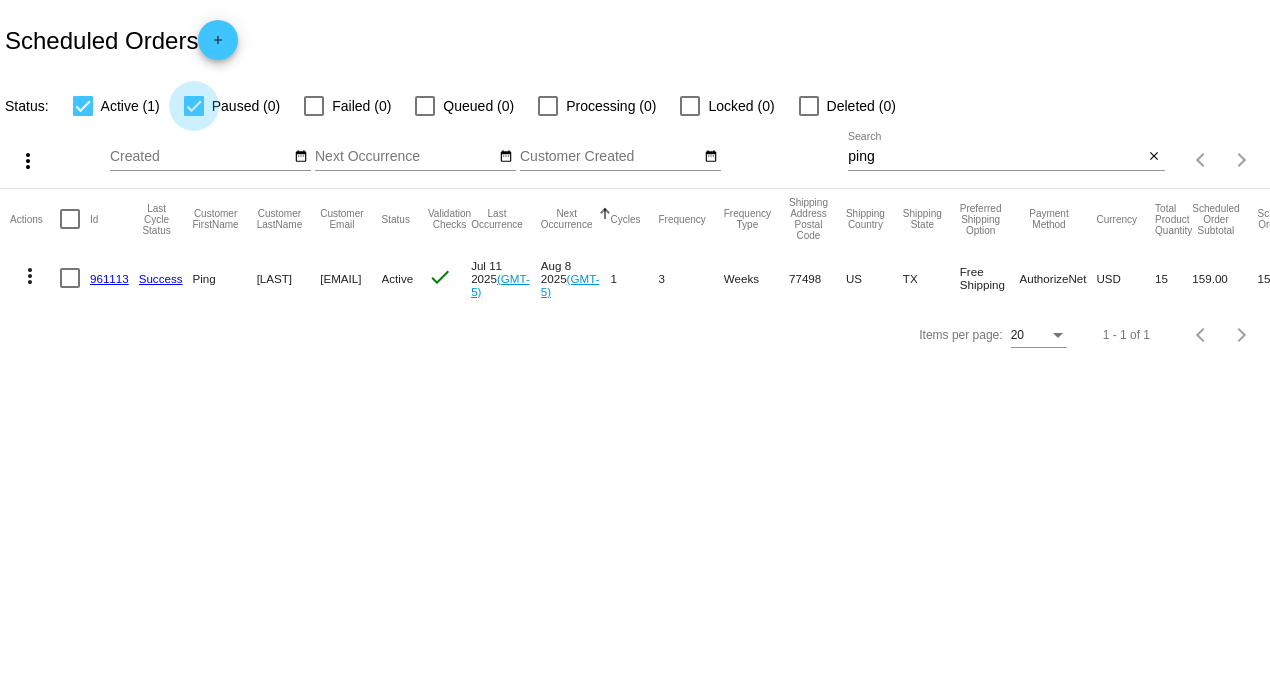 click at bounding box center (194, 106) 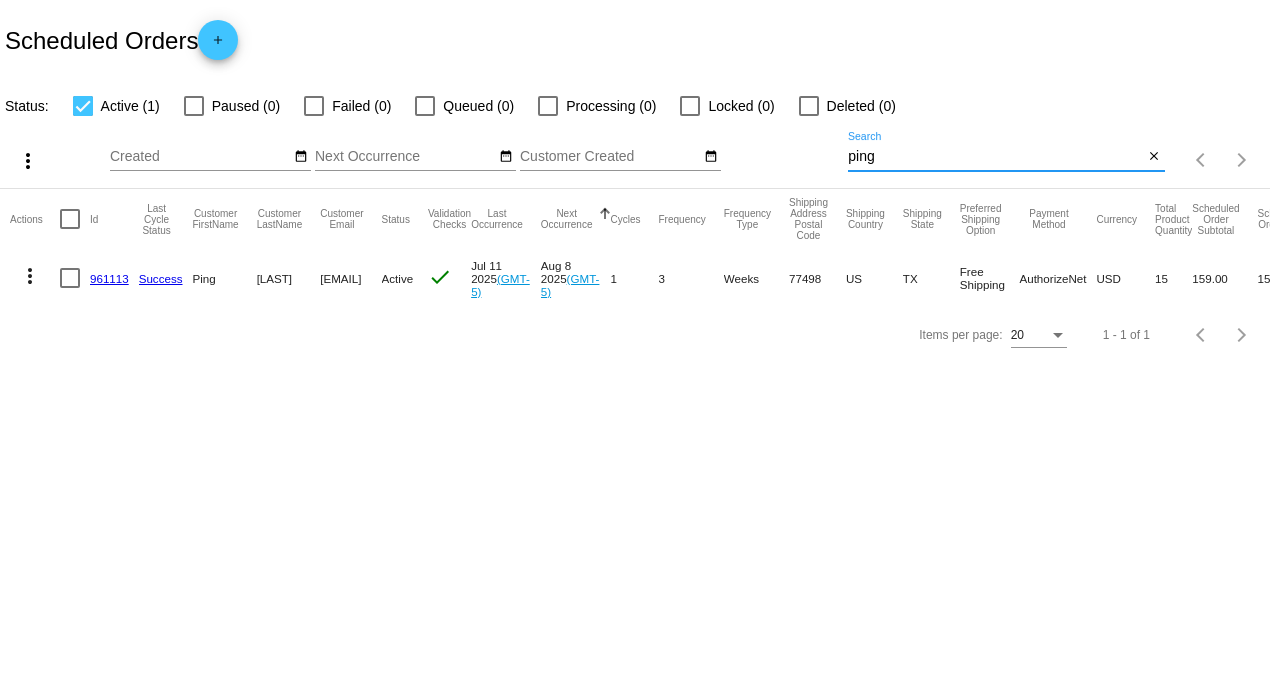 drag, startPoint x: 906, startPoint y: 157, endPoint x: 696, endPoint y: 164, distance: 210.11664 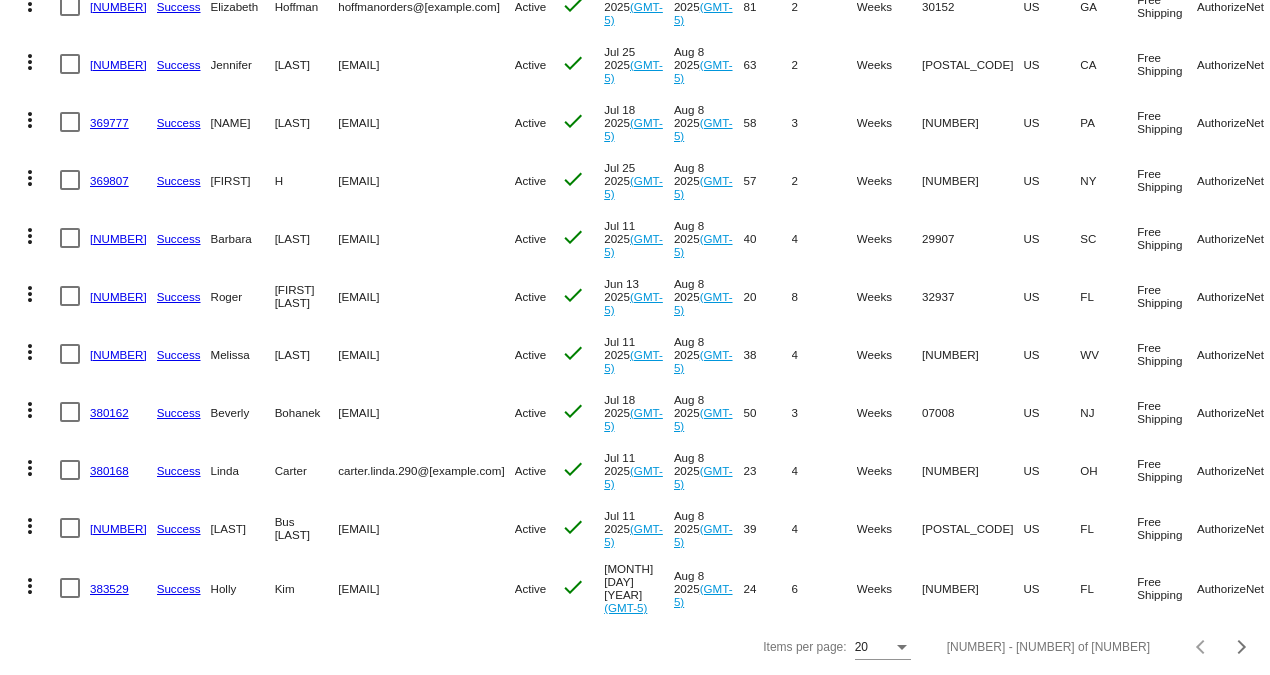 scroll, scrollTop: 806, scrollLeft: 0, axis: vertical 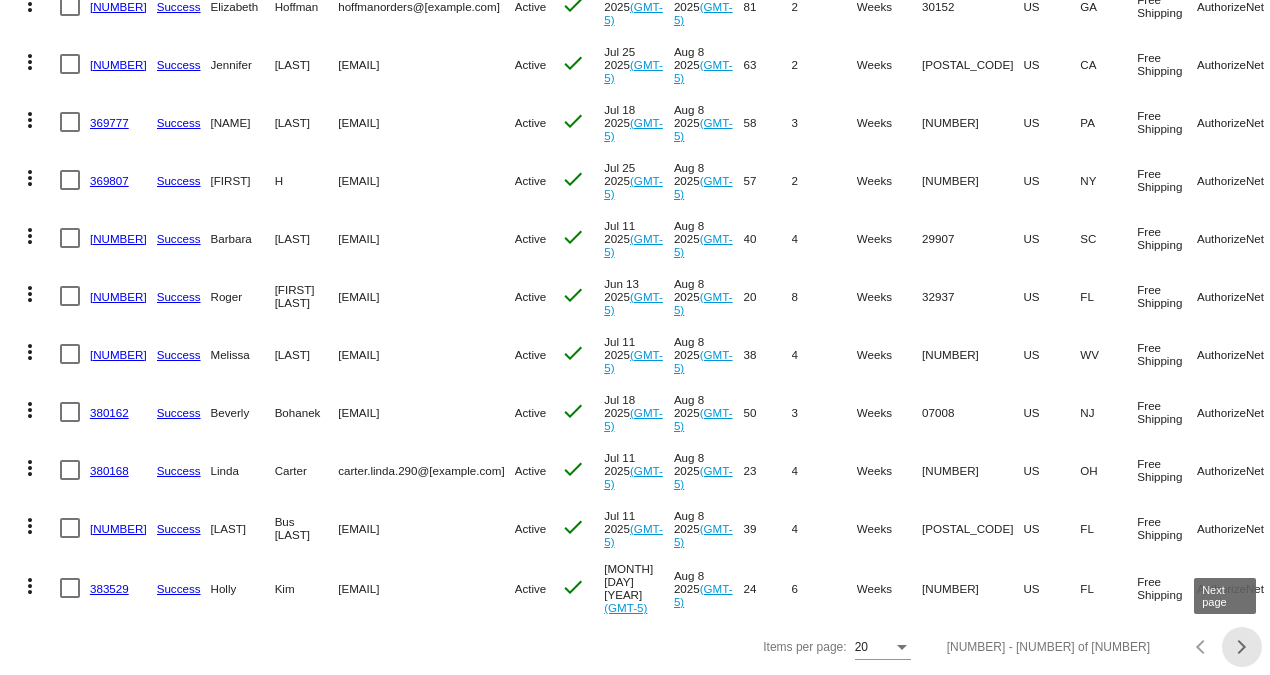 click 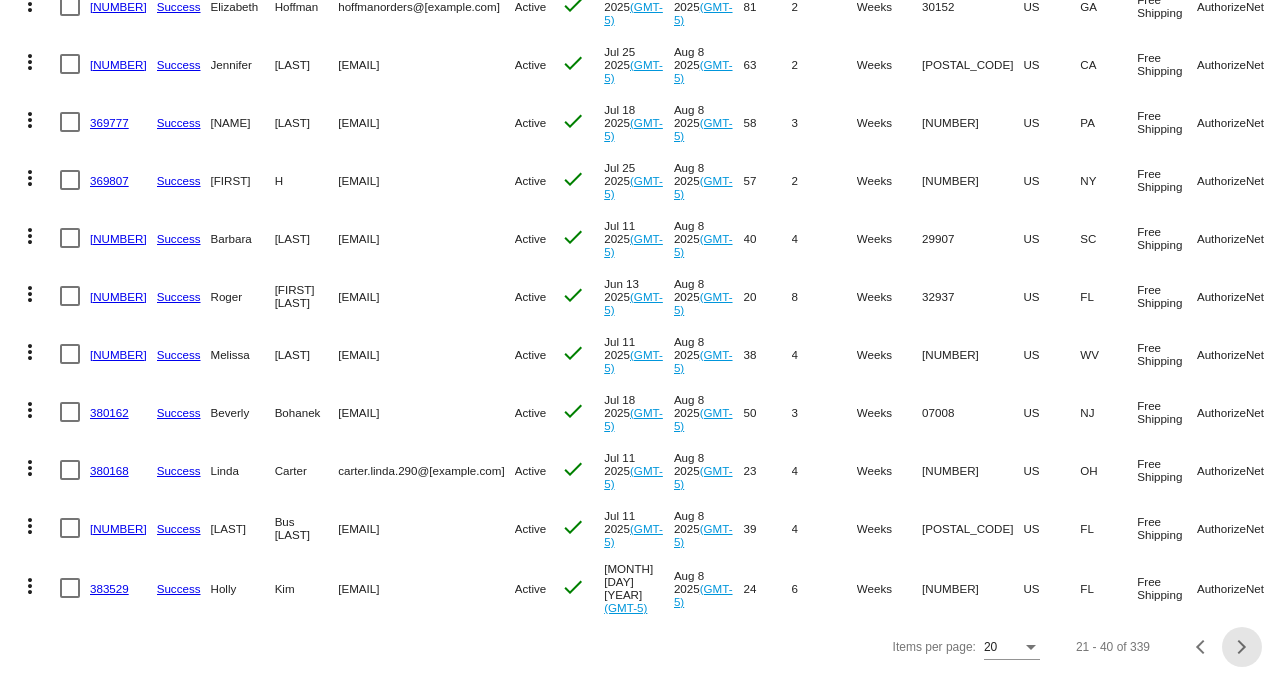 click 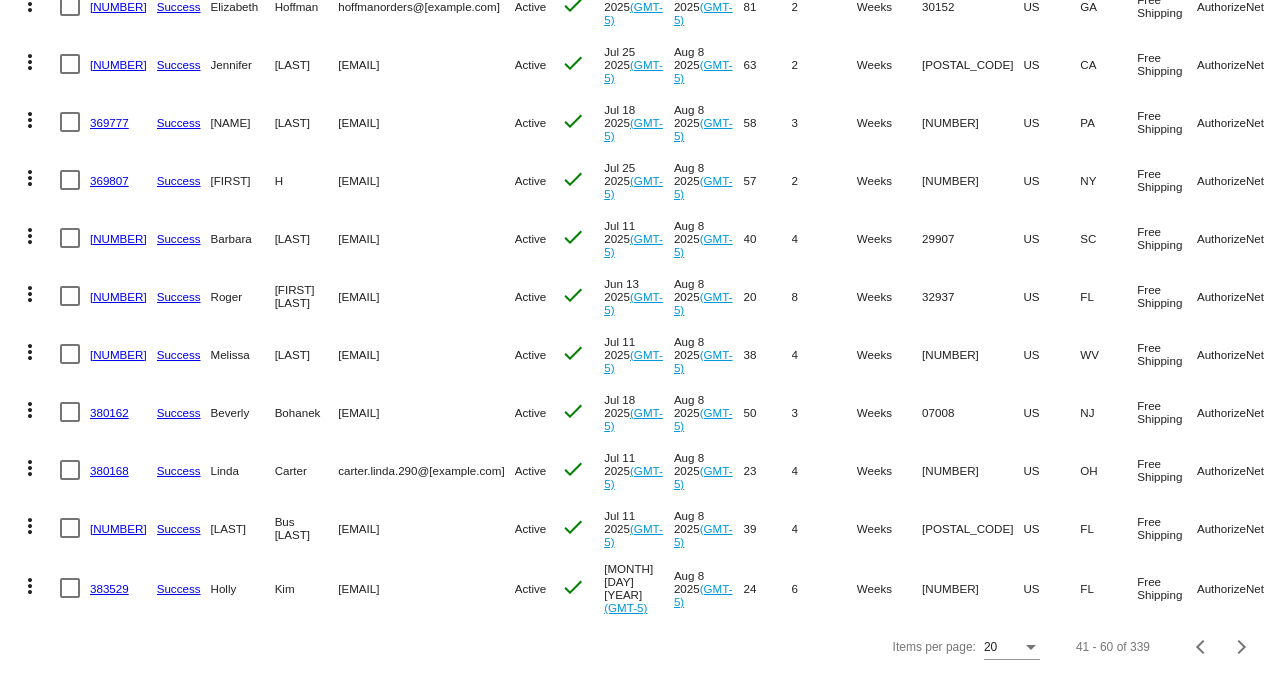 click 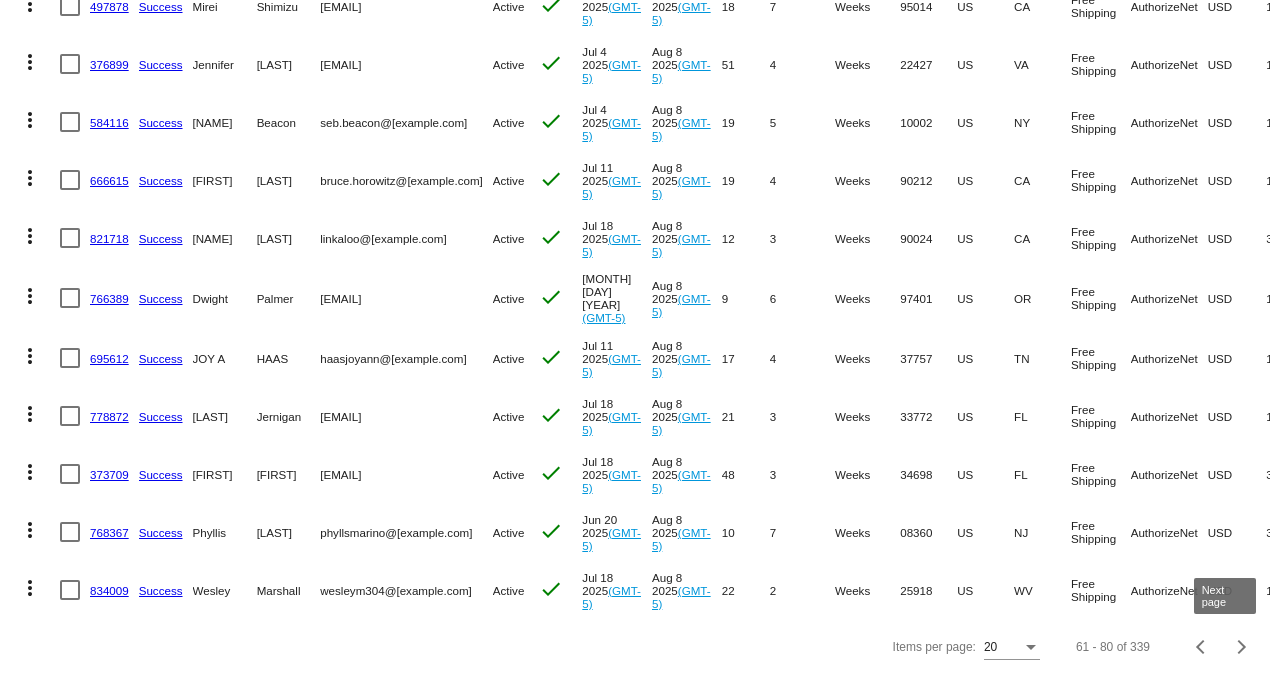 click 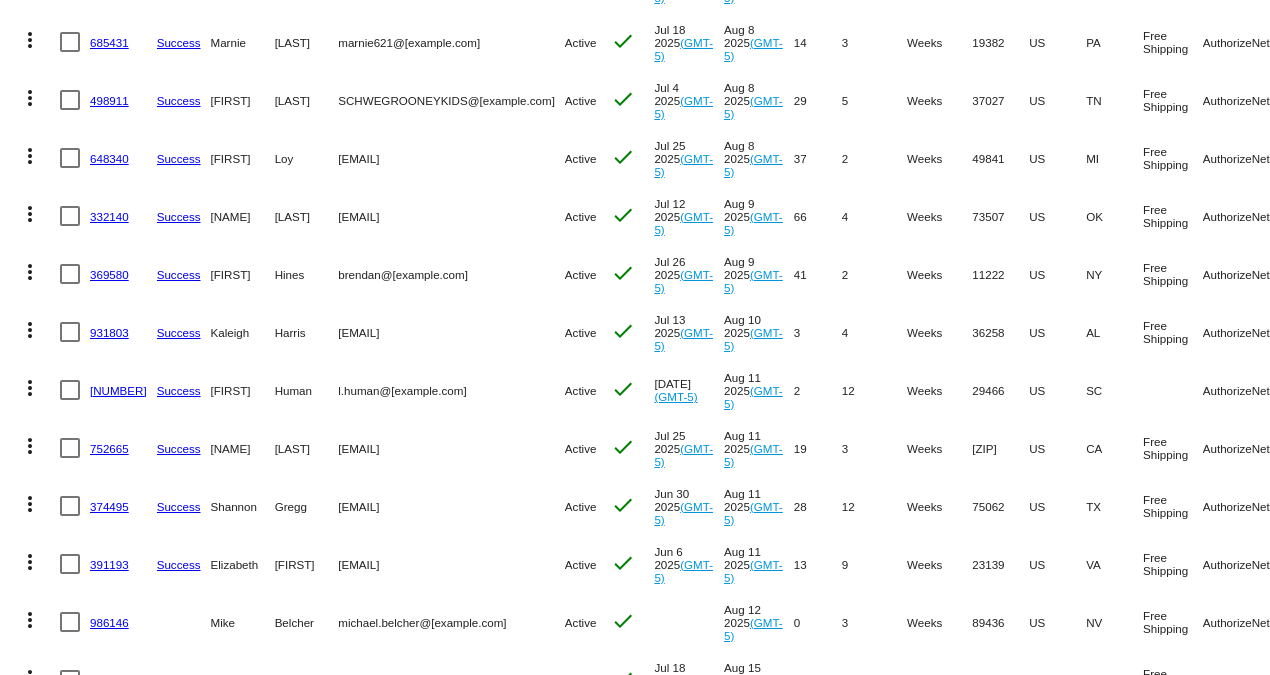 scroll, scrollTop: 333, scrollLeft: 0, axis: vertical 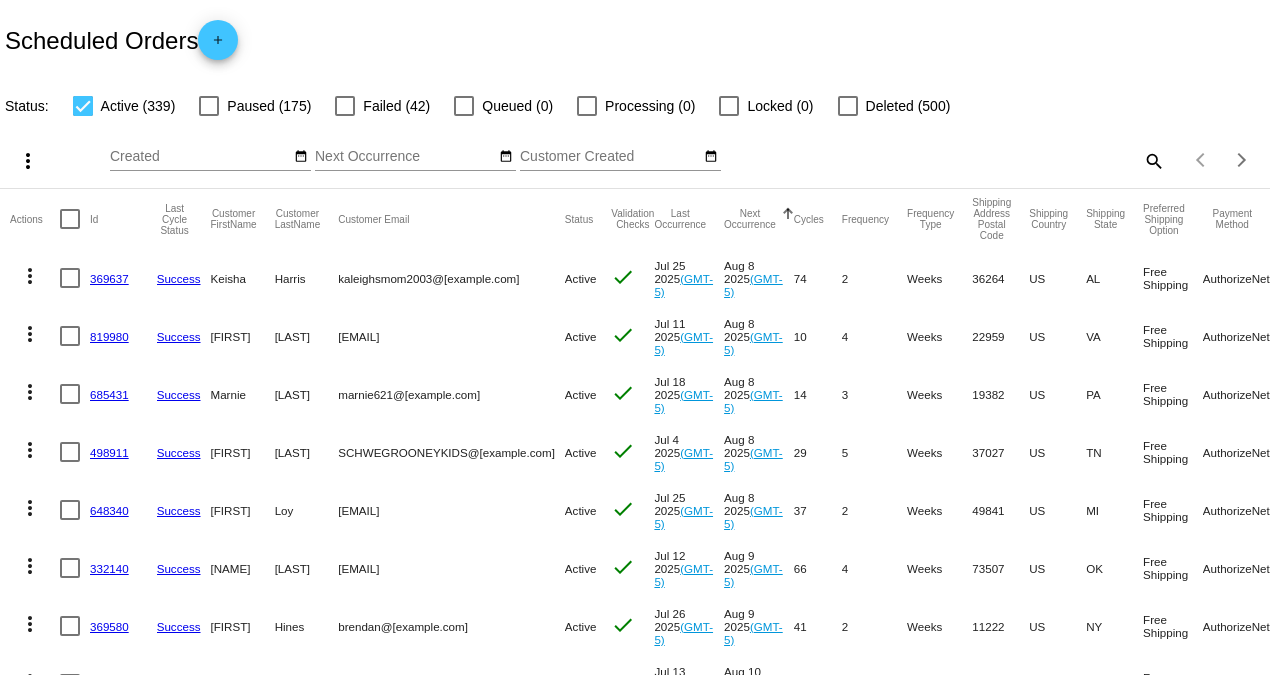 click on "search" 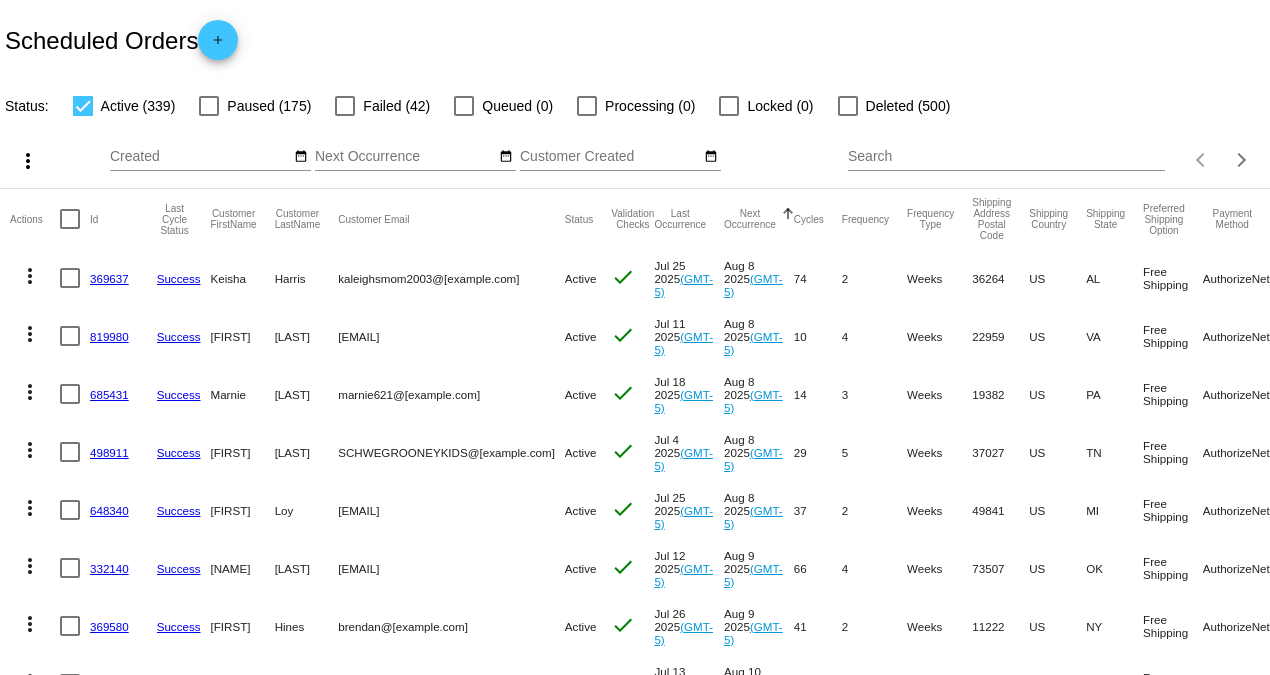click on "Search" 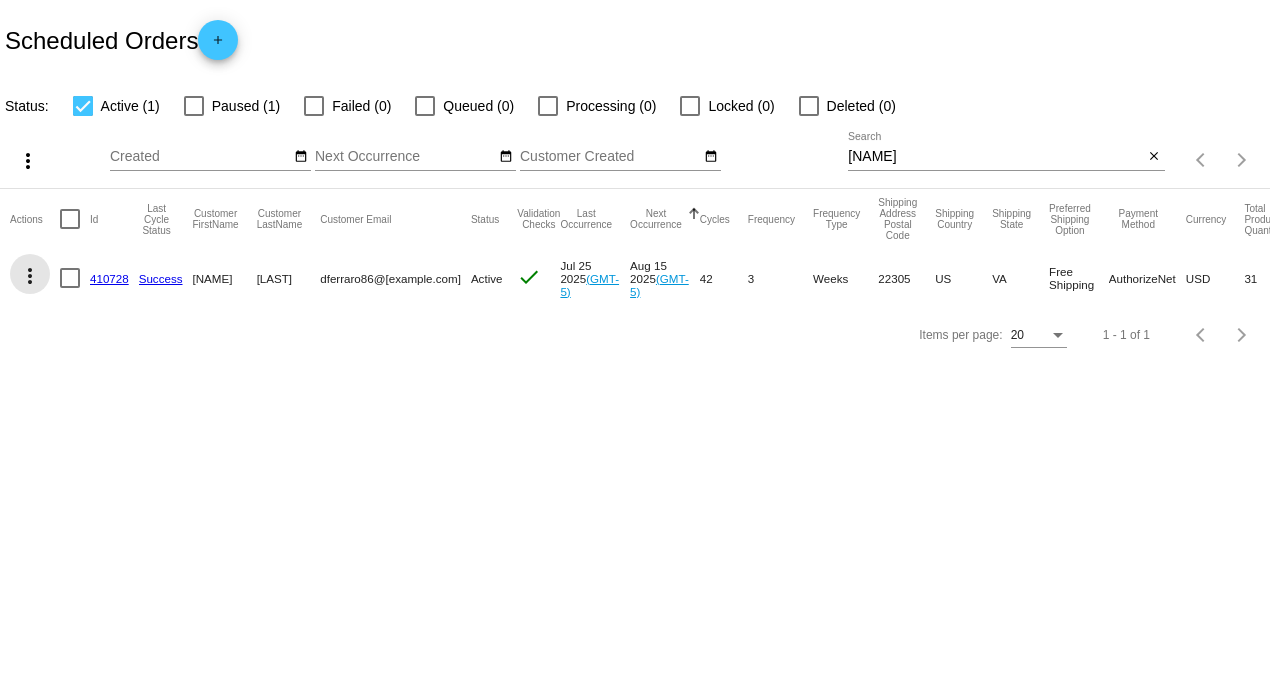 click on "more_vert" 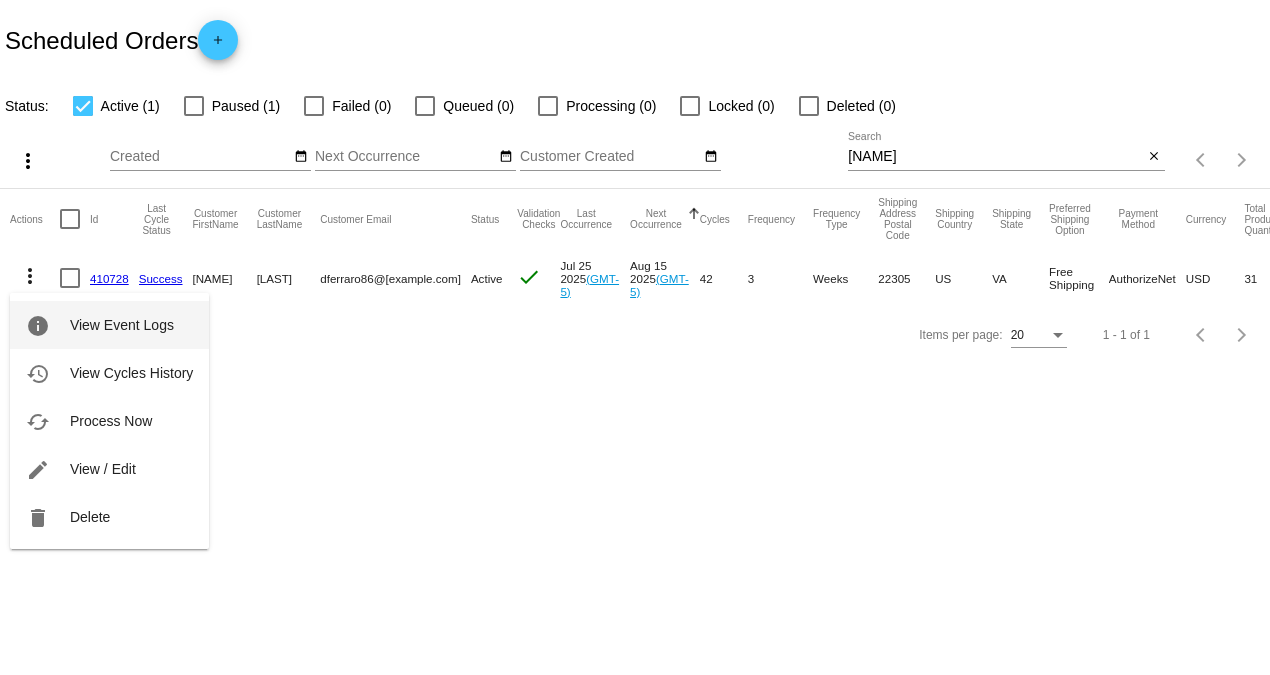 click on "info
View Event Logs" at bounding box center (109, 325) 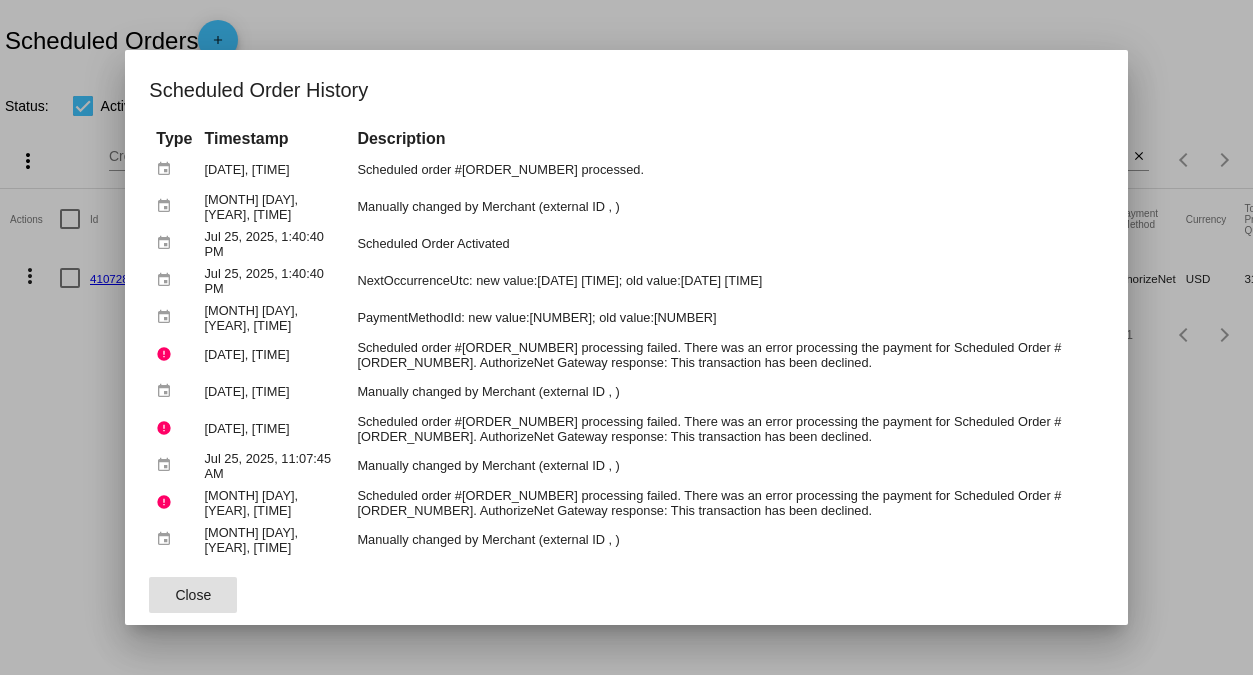 click at bounding box center [626, 337] 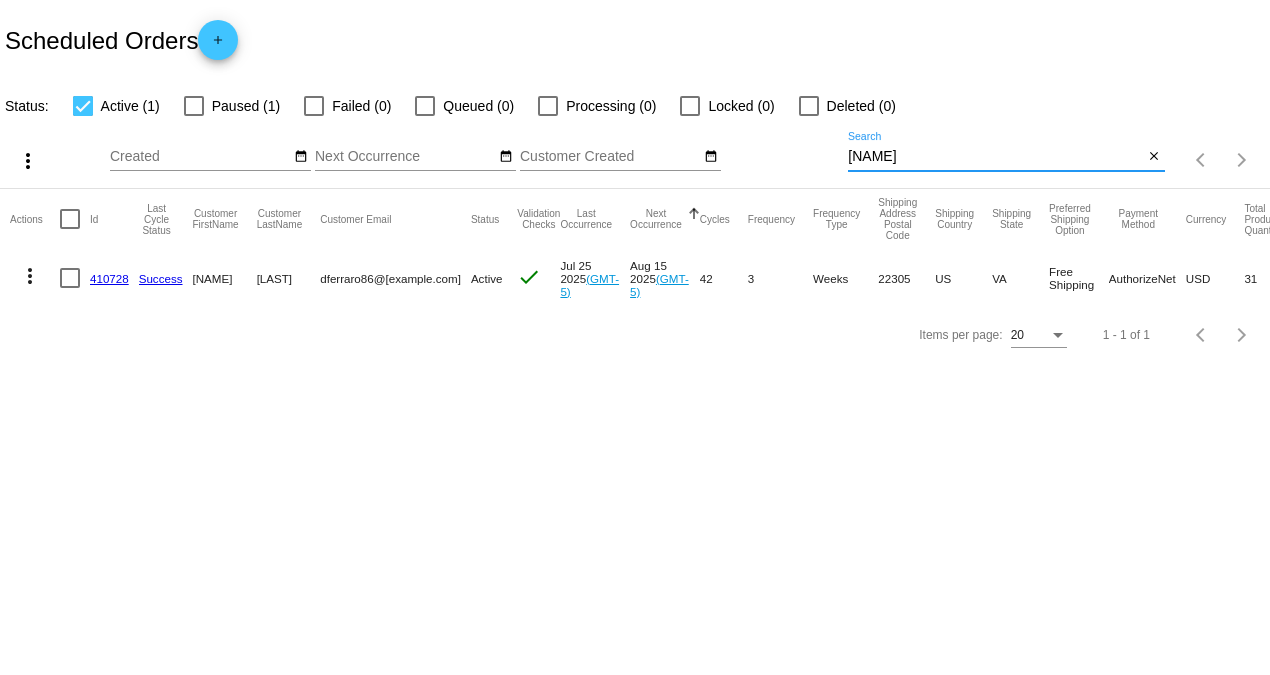 drag, startPoint x: 917, startPoint y: 158, endPoint x: 597, endPoint y: 153, distance: 320.03906 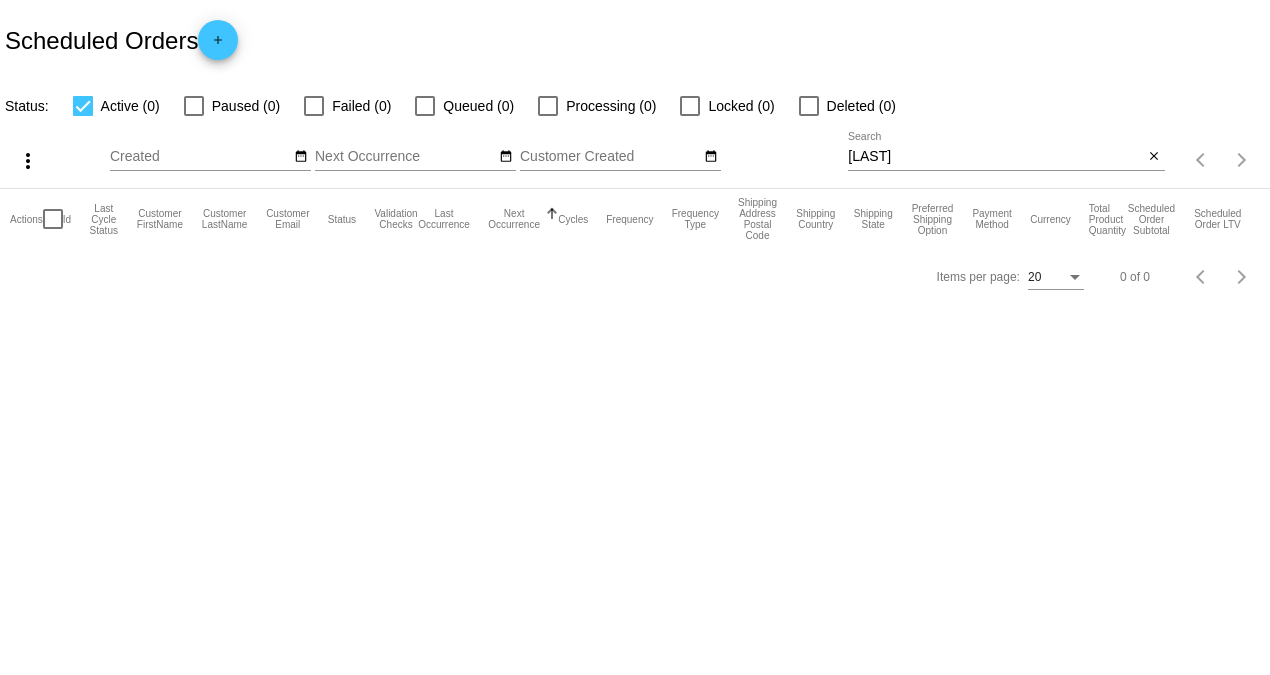 click on "Scheduled Orders
add" 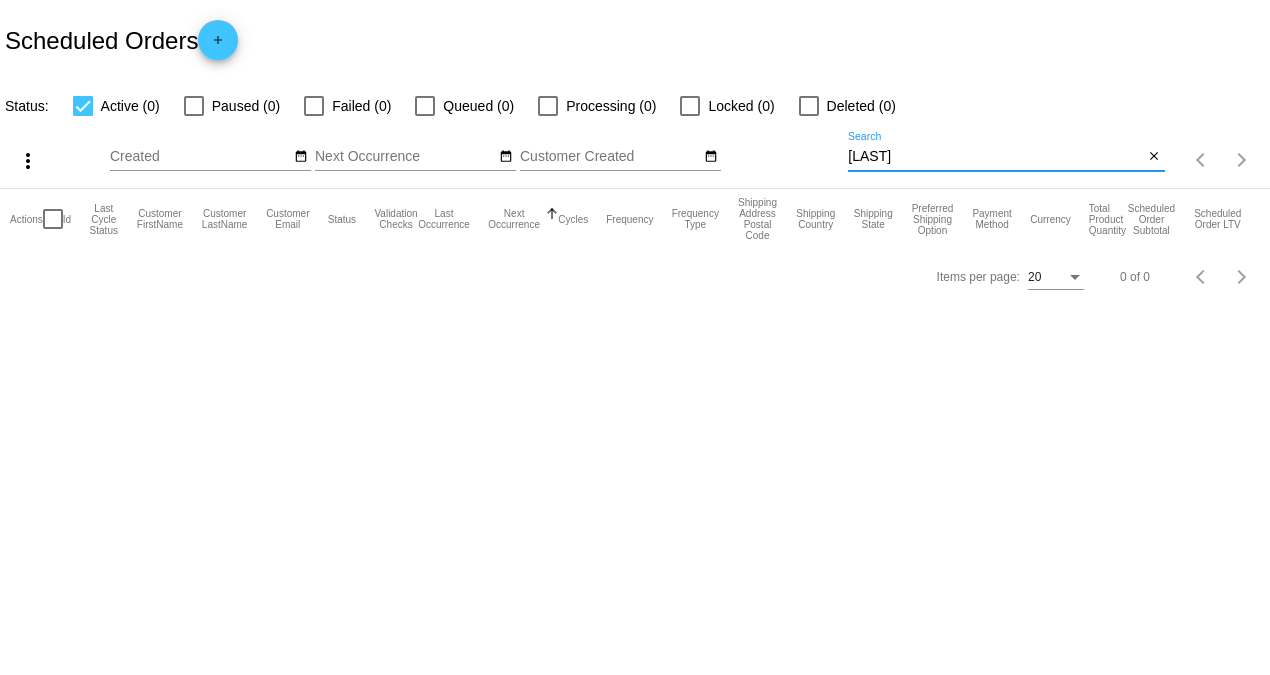 drag, startPoint x: 923, startPoint y: 155, endPoint x: 748, endPoint y: 166, distance: 175.34537 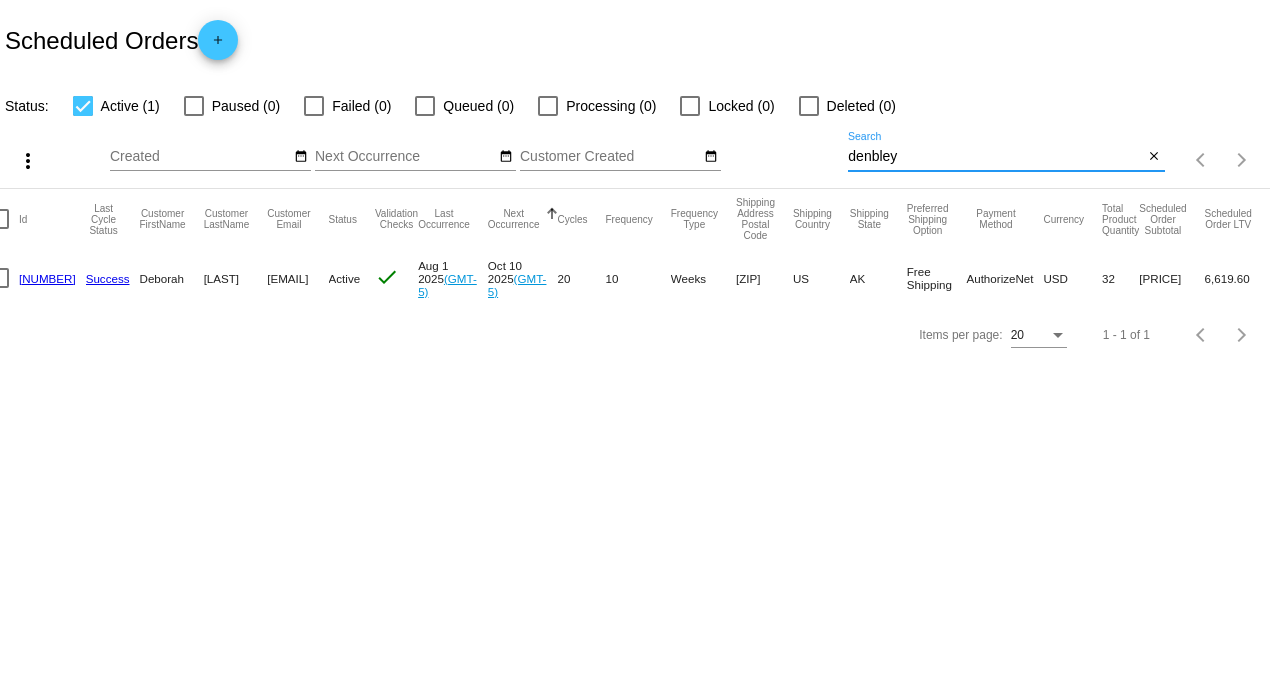 scroll, scrollTop: 0, scrollLeft: 137, axis: horizontal 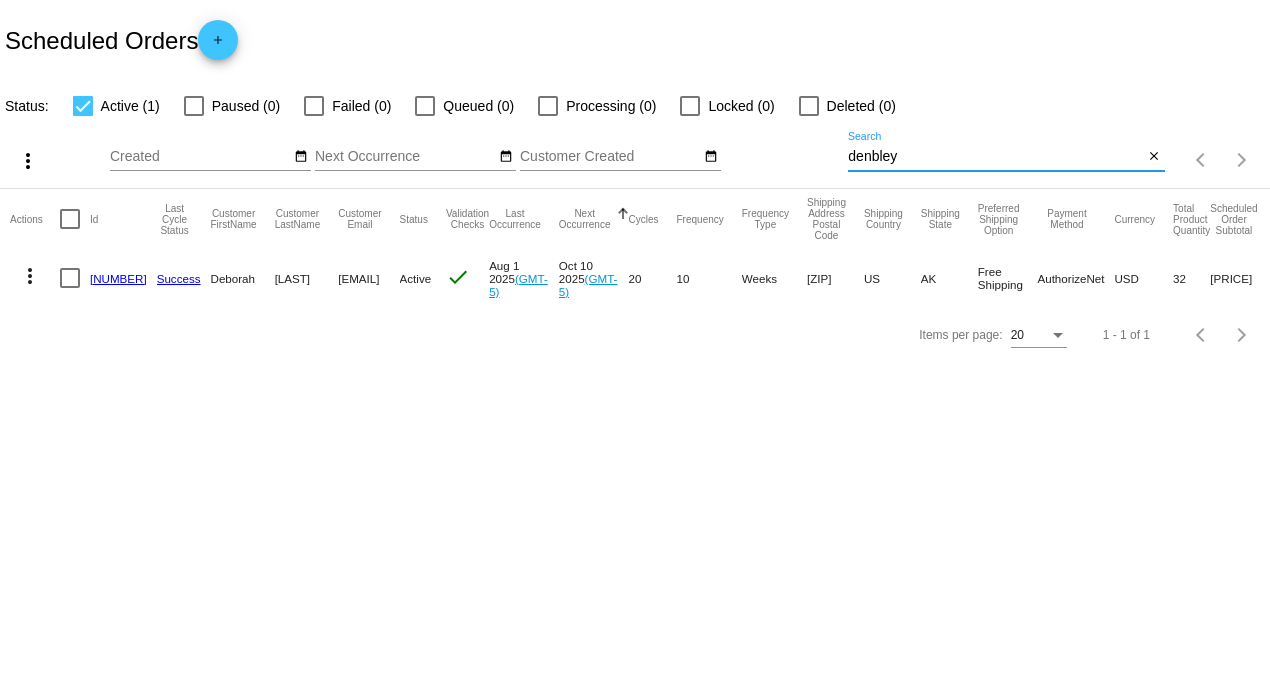 type on "denbley" 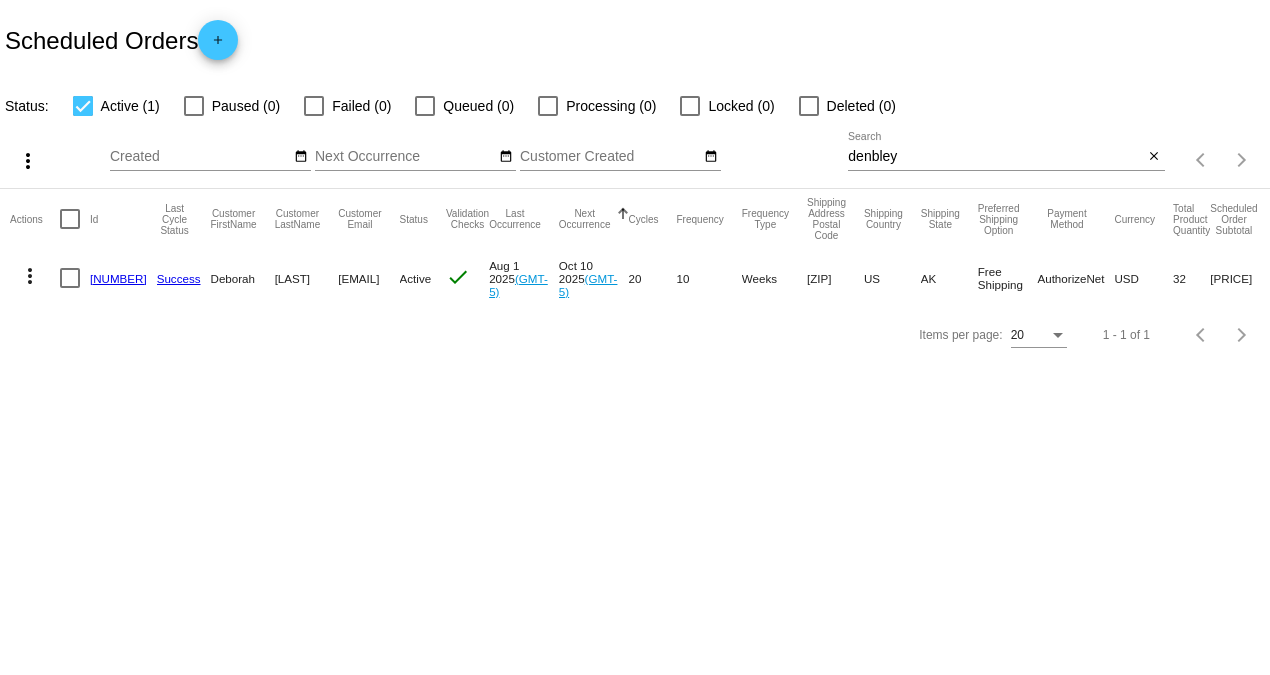 click on "[NUMBER]" 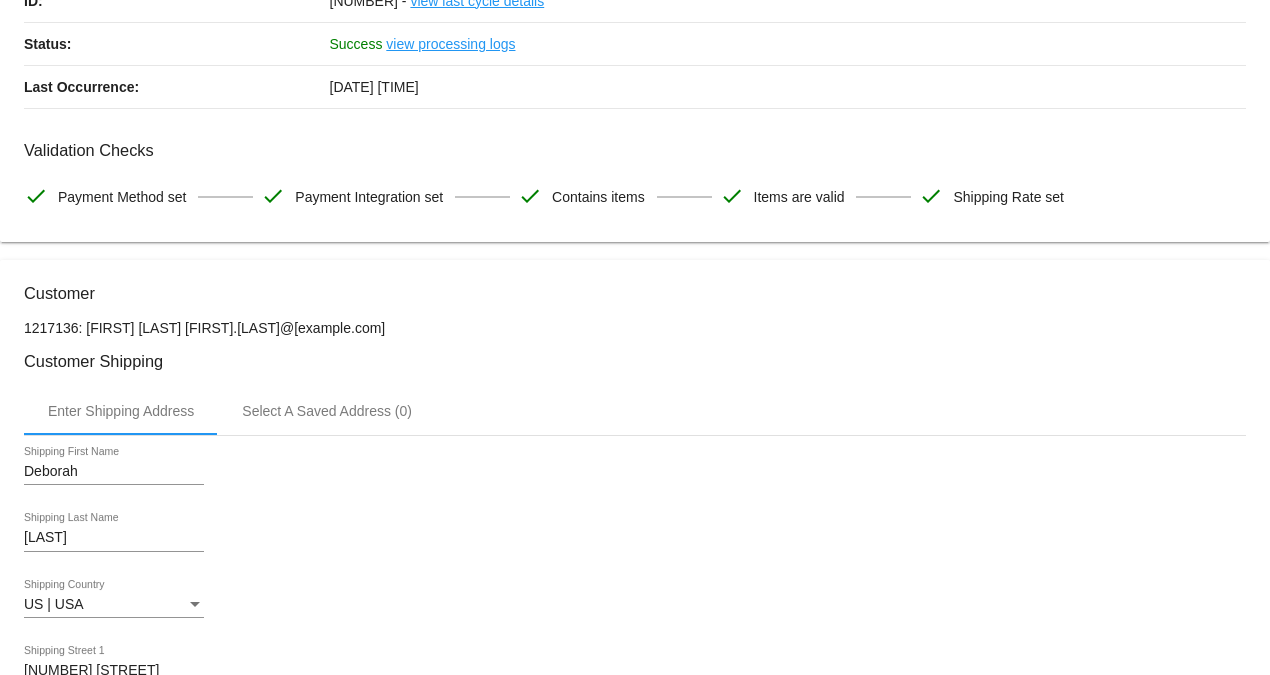 scroll, scrollTop: 0, scrollLeft: 0, axis: both 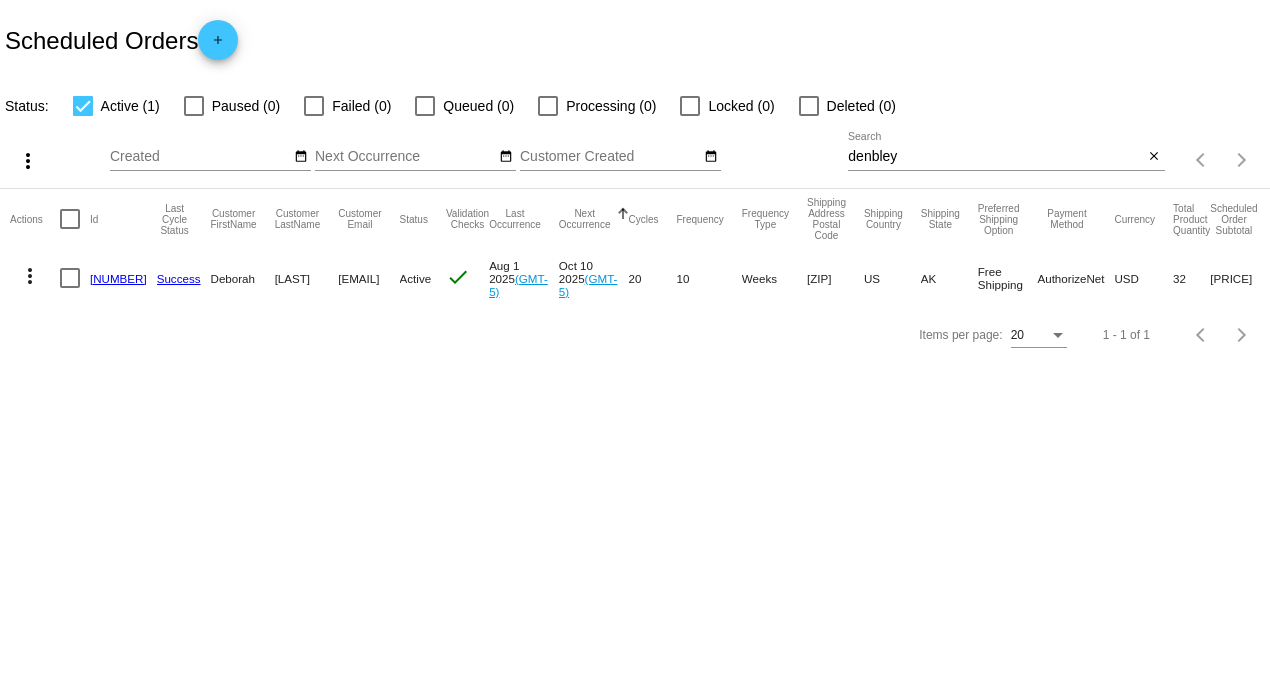 click on "denbley
Search" 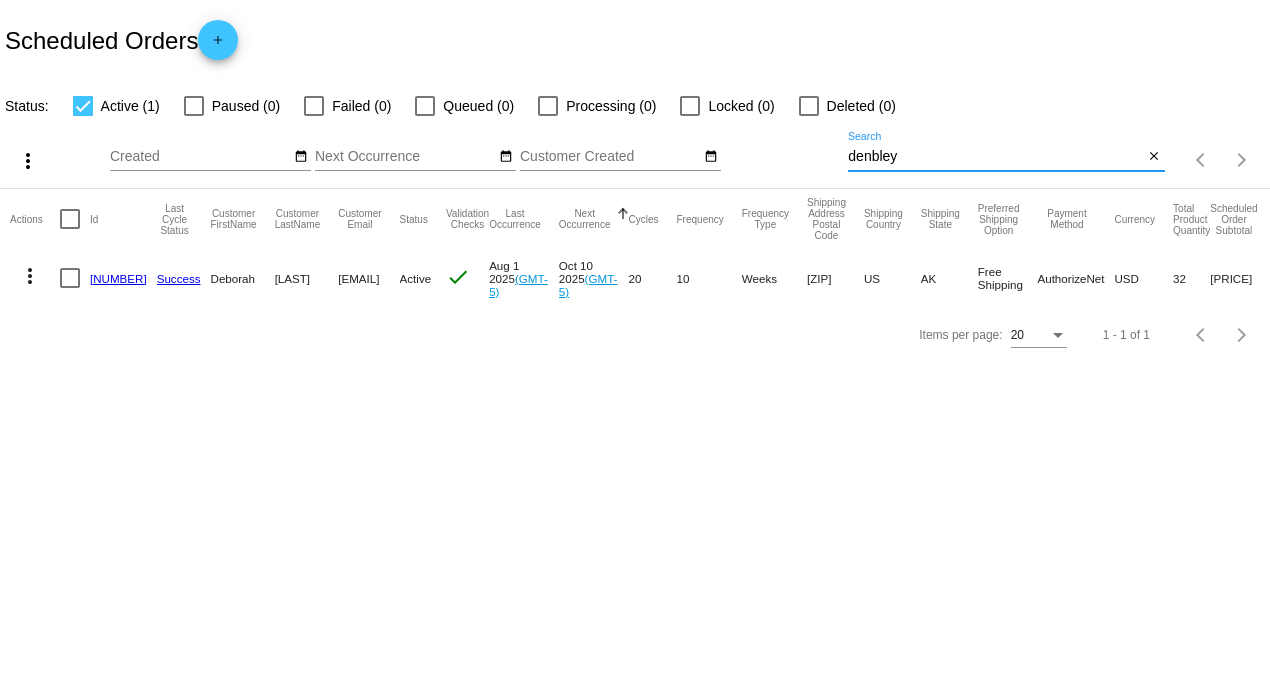 drag, startPoint x: 920, startPoint y: 162, endPoint x: 793, endPoint y: 158, distance: 127.06297 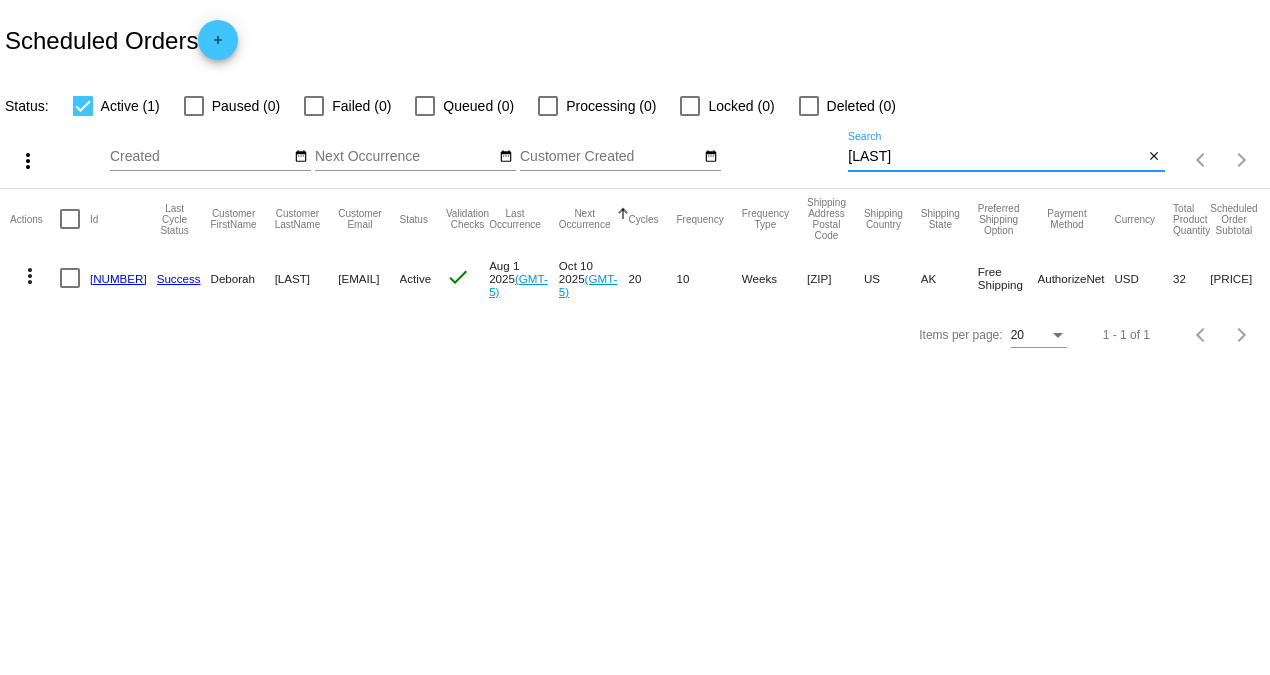 type on "[LAST]" 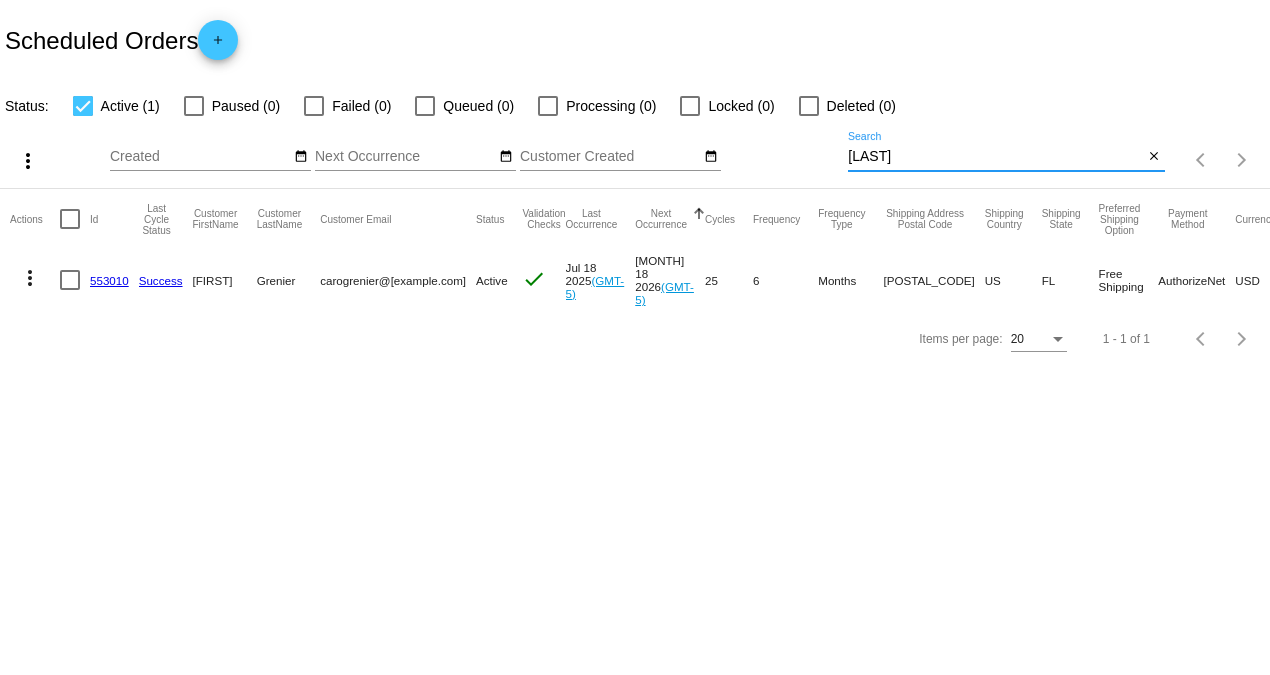 click on "553010" 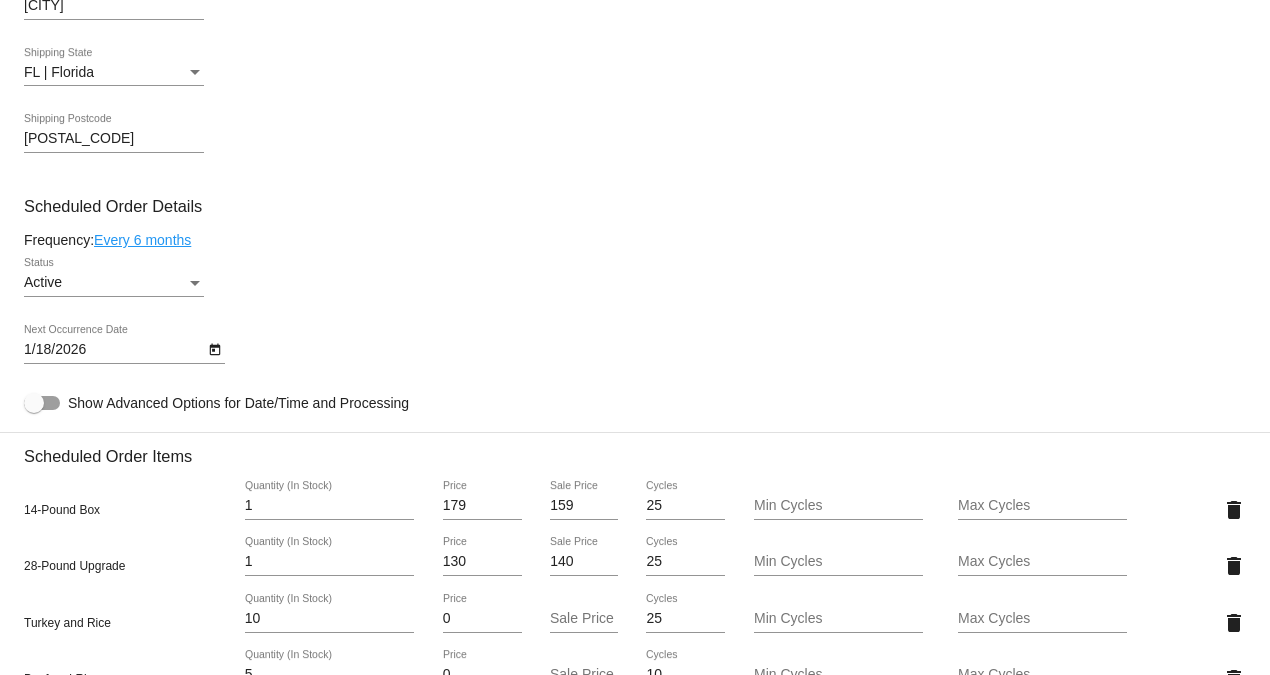 scroll, scrollTop: 1222, scrollLeft: 0, axis: vertical 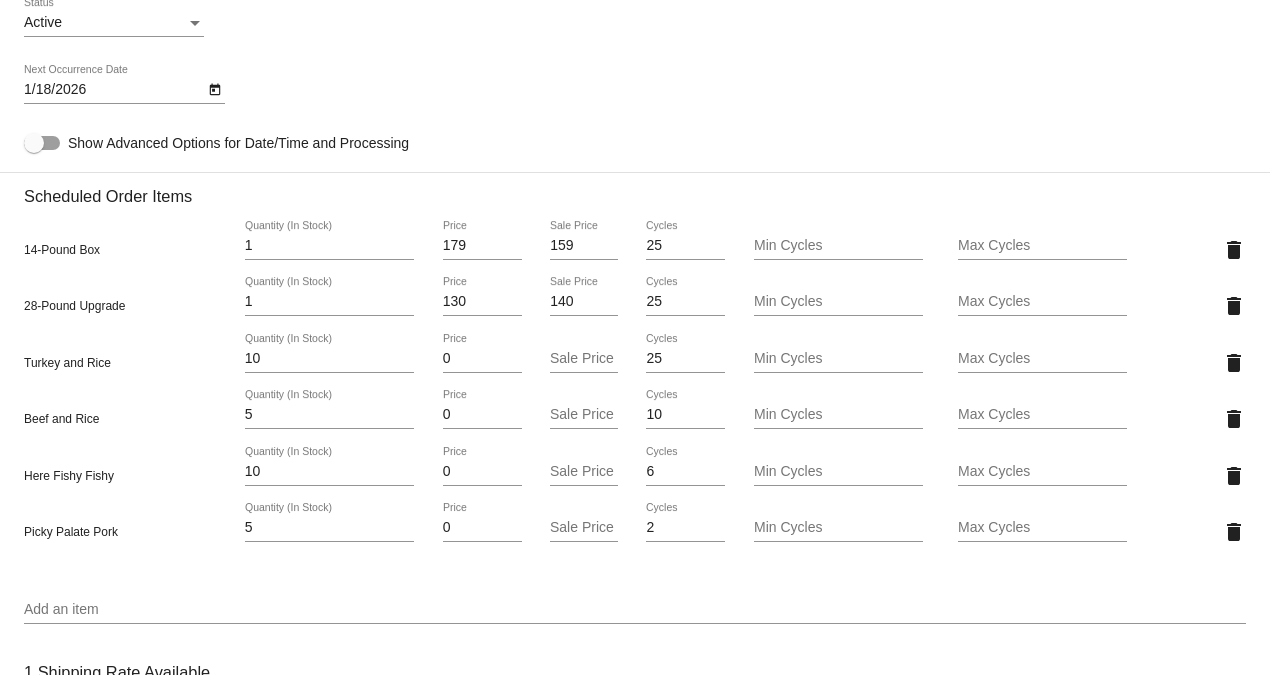 click 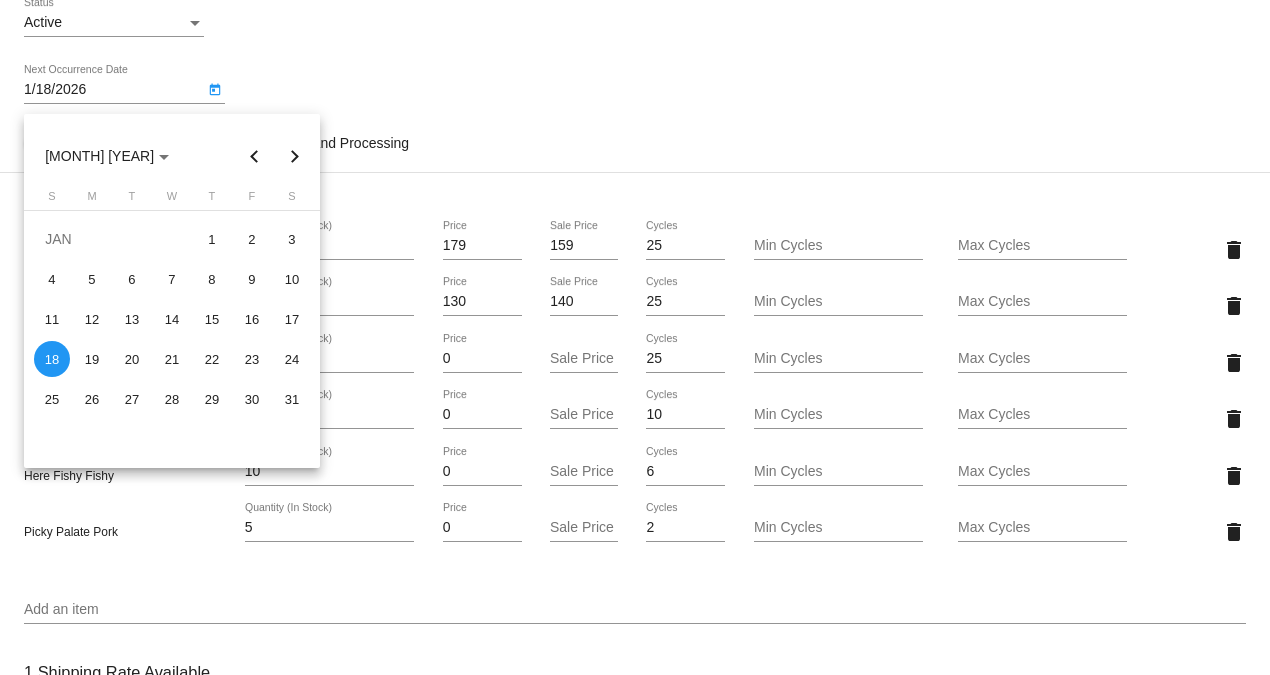 click at bounding box center [255, 156] 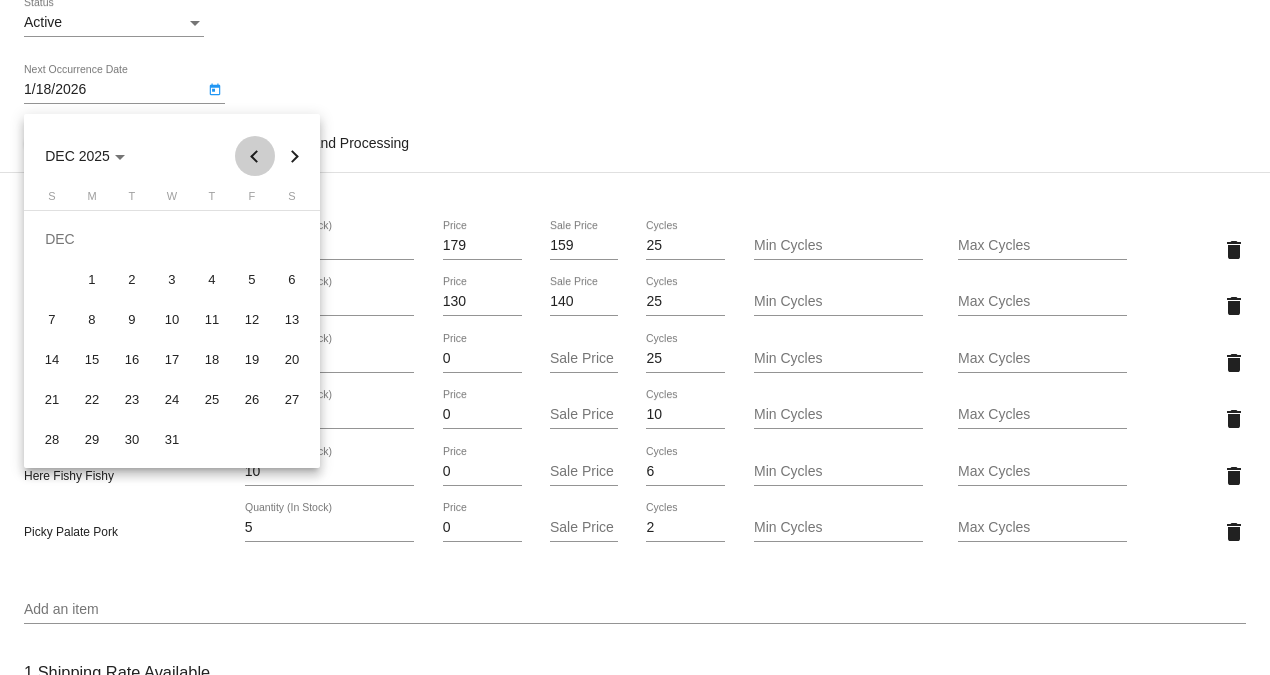 click at bounding box center (255, 156) 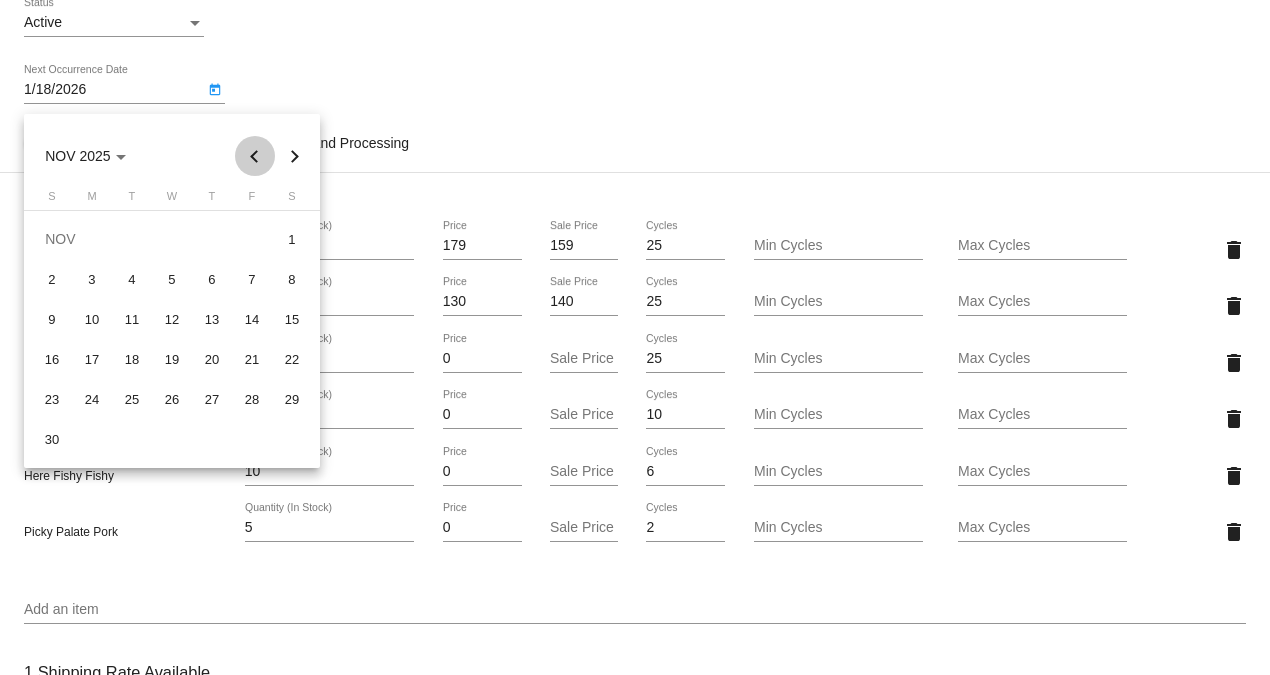 click at bounding box center (255, 156) 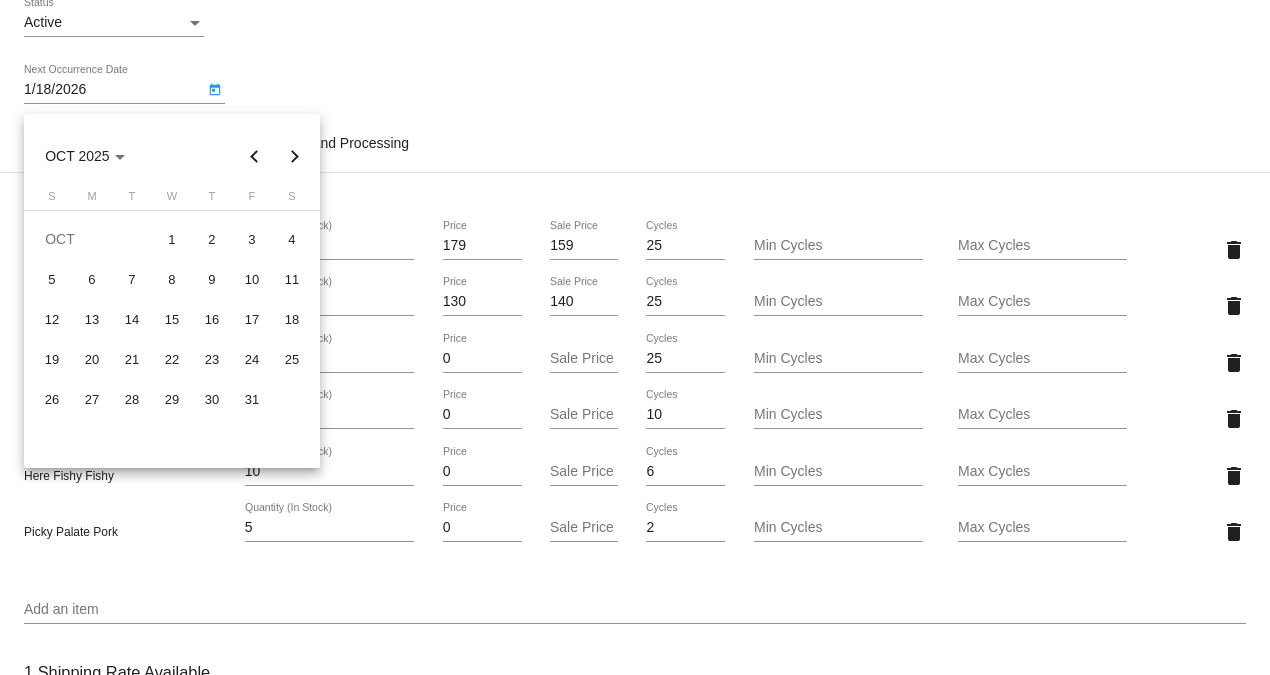 click at bounding box center (255, 156) 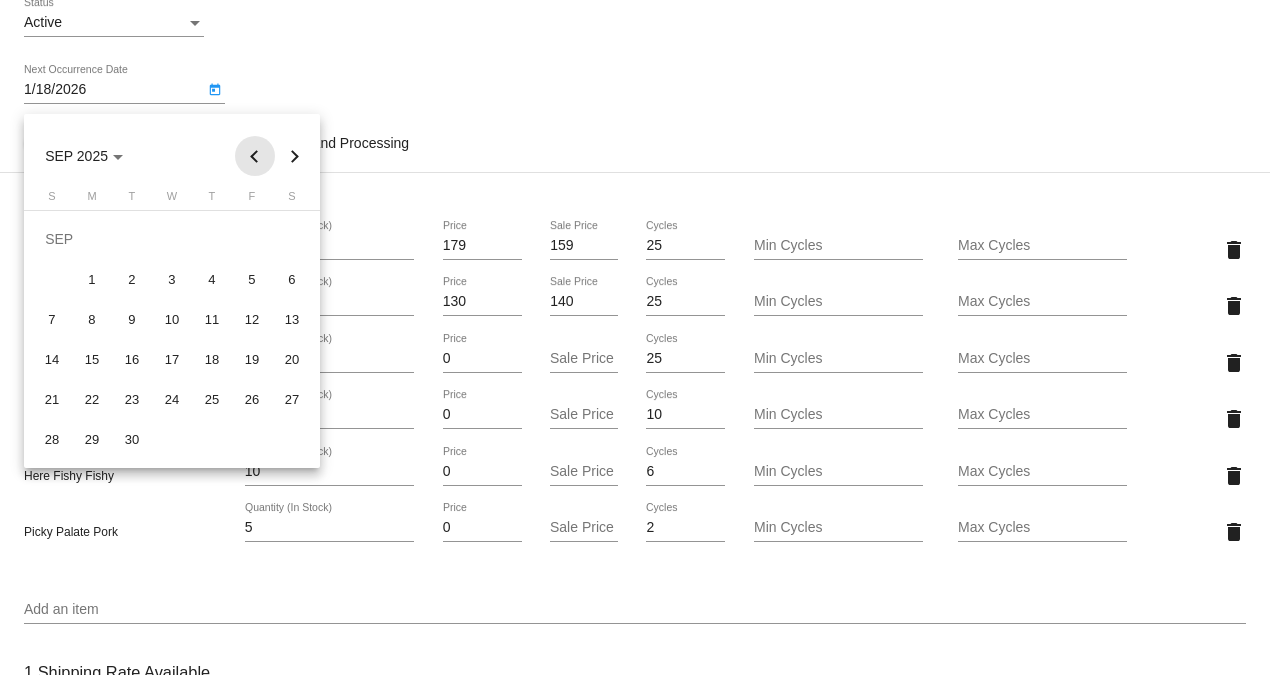 click at bounding box center (255, 156) 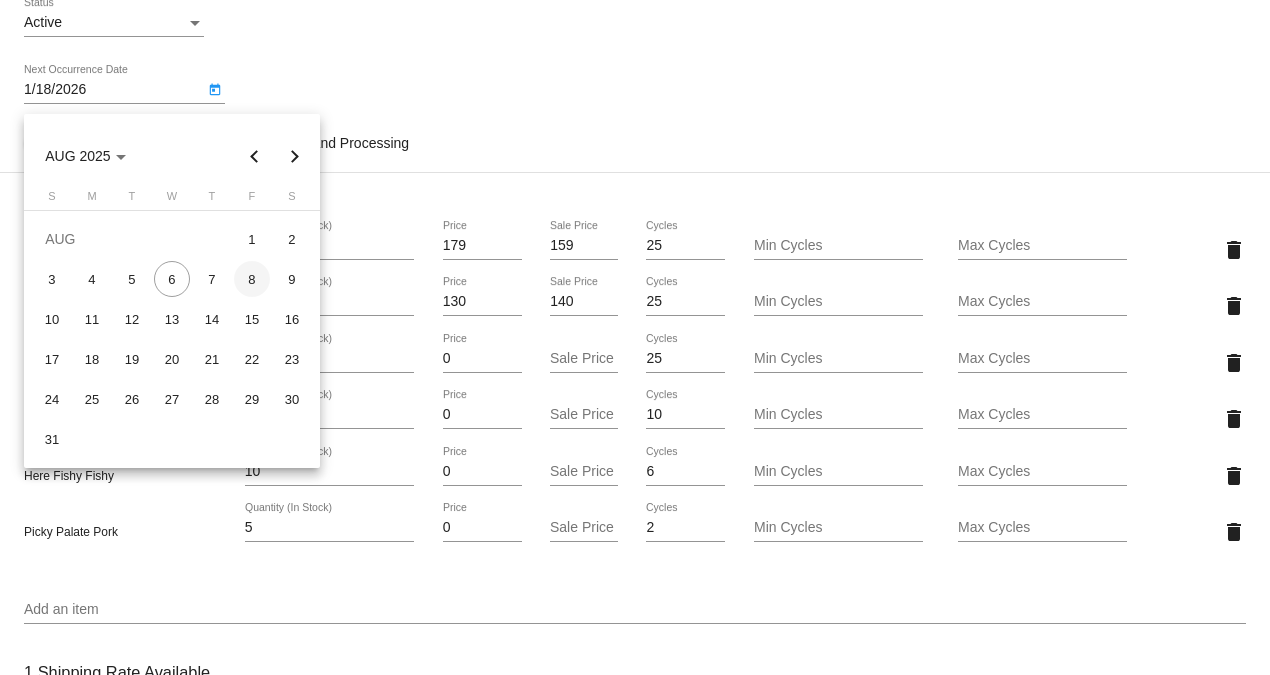click on "8" at bounding box center [252, 279] 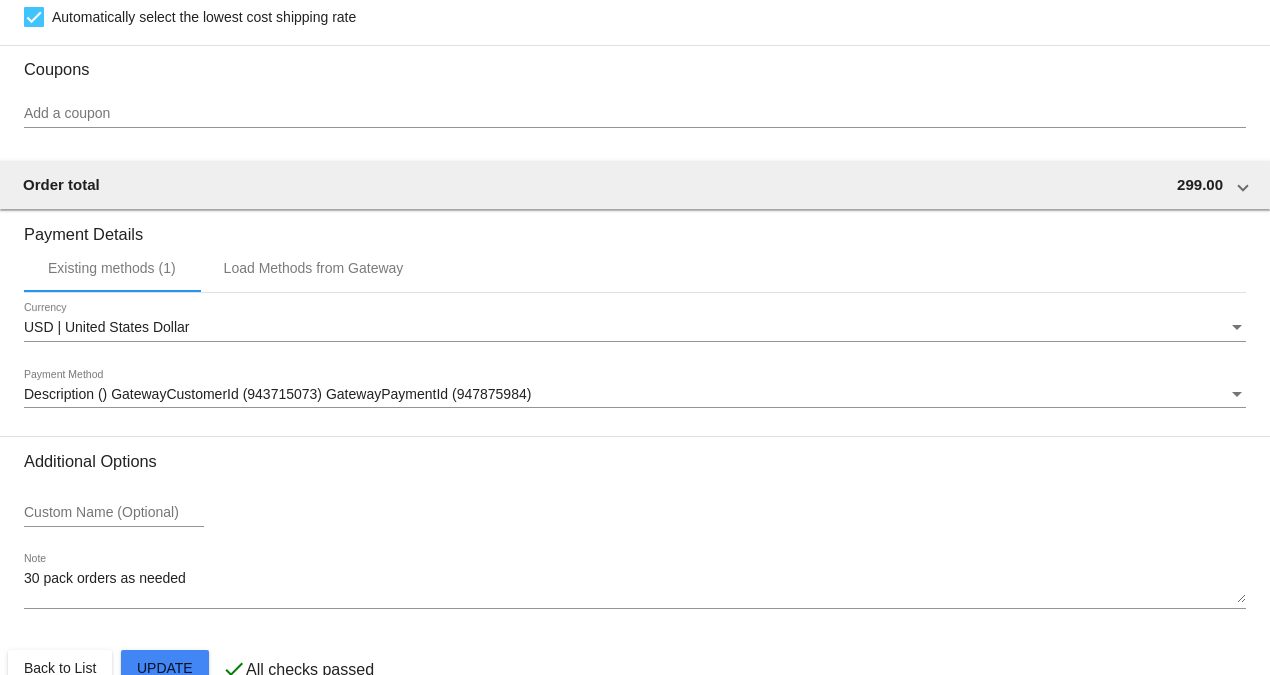 scroll, scrollTop: 2045, scrollLeft: 0, axis: vertical 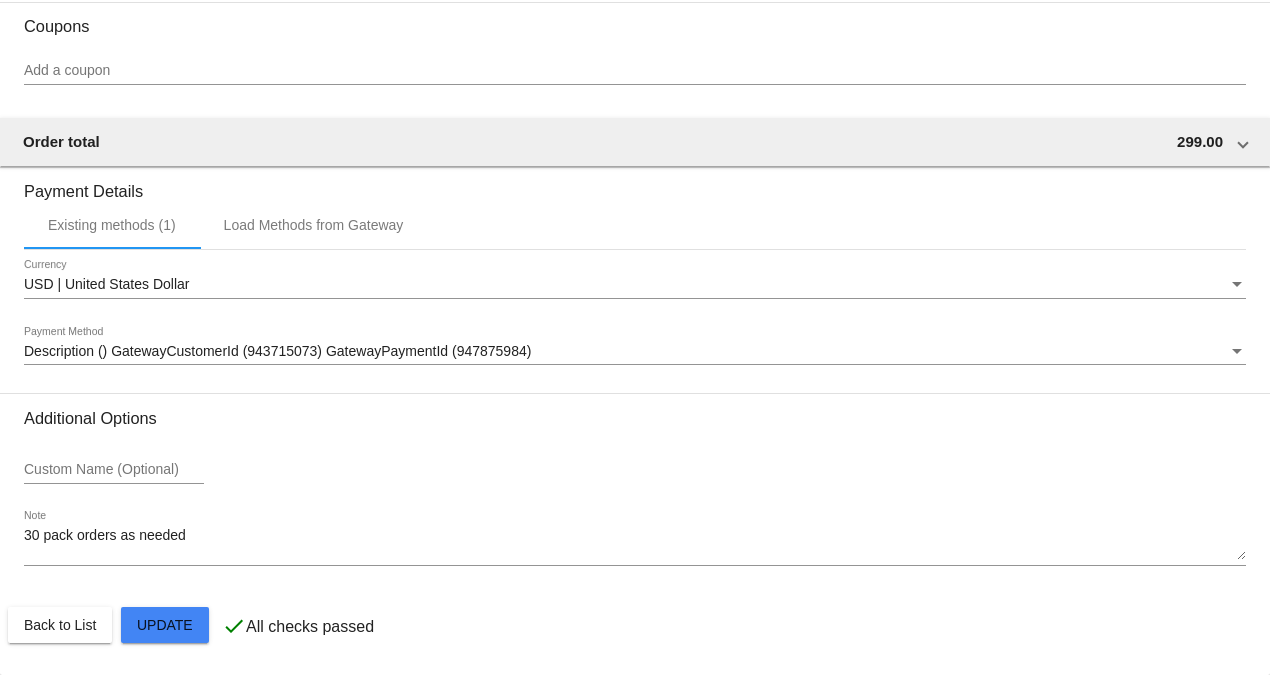 click on "Customer
[NUMBER]: [FIRST] [LAST]
[EMAIL]
Customer Shipping
Enter Shipping Address Select A Saved Address (0)
[FIRST]
Shipping First Name
[LAST] (co/[LAST])
Shipping Last Name
US | USA
Shipping Country
[NUMBER] [STREET]
Shipping Street 1
[APT]
Shipping Street 2
[CITY]
Shipping City
[STATE] | [STATE]
Shipping State
[POSTAL_CODE]
Shipping Postcode
Scheduled Order Details
Frequency:
Every 6 months
Active Status" 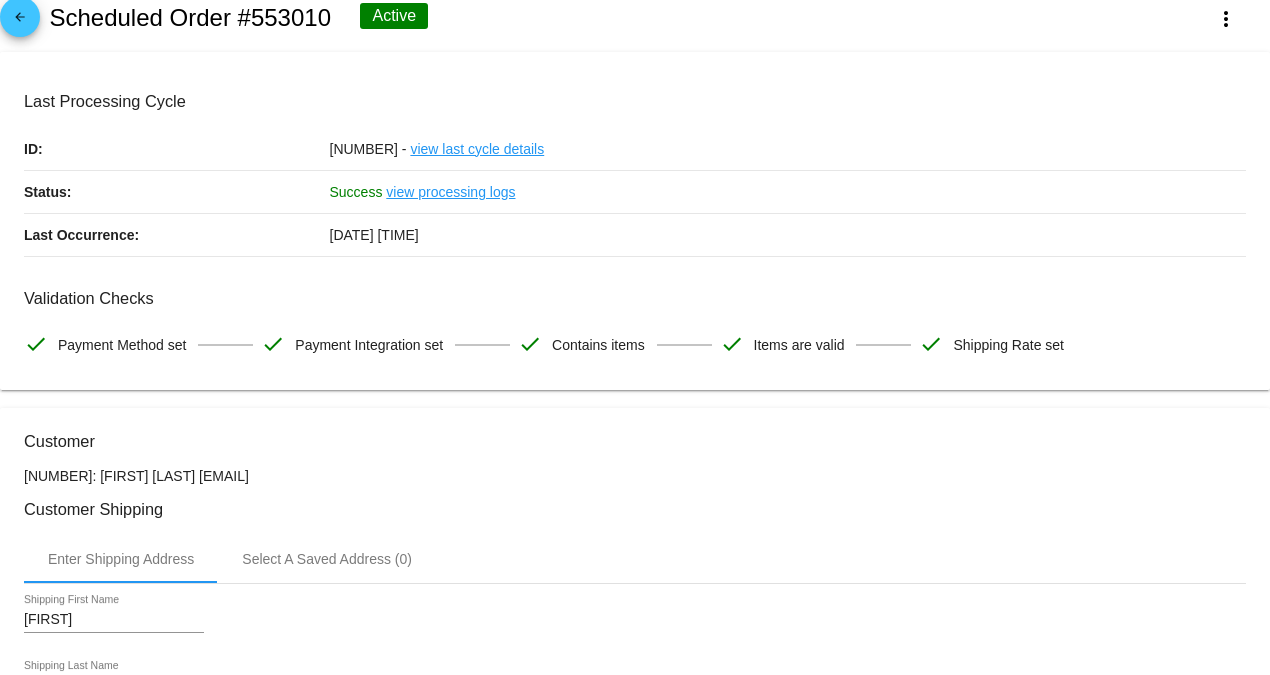 scroll, scrollTop: 0, scrollLeft: 0, axis: both 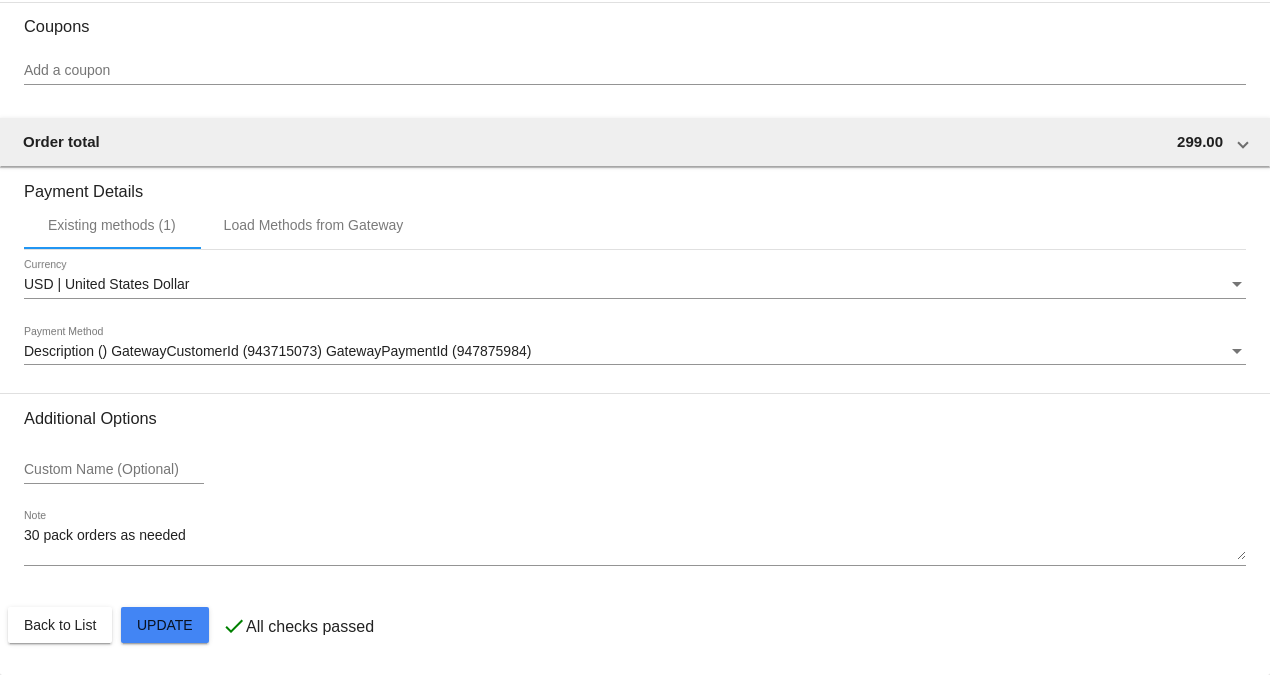 click on "Customer
[NUMBER]: [FIRST] [LAST]
[EMAIL]
Customer Shipping
Enter Shipping Address Select A Saved Address (0)
[FIRST]
Shipping First Name
[LAST] (co/[LAST])
Shipping Last Name
US | USA
Shipping Country
[NUMBER] [STREET]
Shipping Street 1
[APT]
Shipping Street 2
[CITY]
Shipping City
[STATE] | [STATE]
Shipping State
[POSTAL_CODE]
Shipping Postcode
Scheduled Order Details
Frequency:
Every 6 months
Active Status" 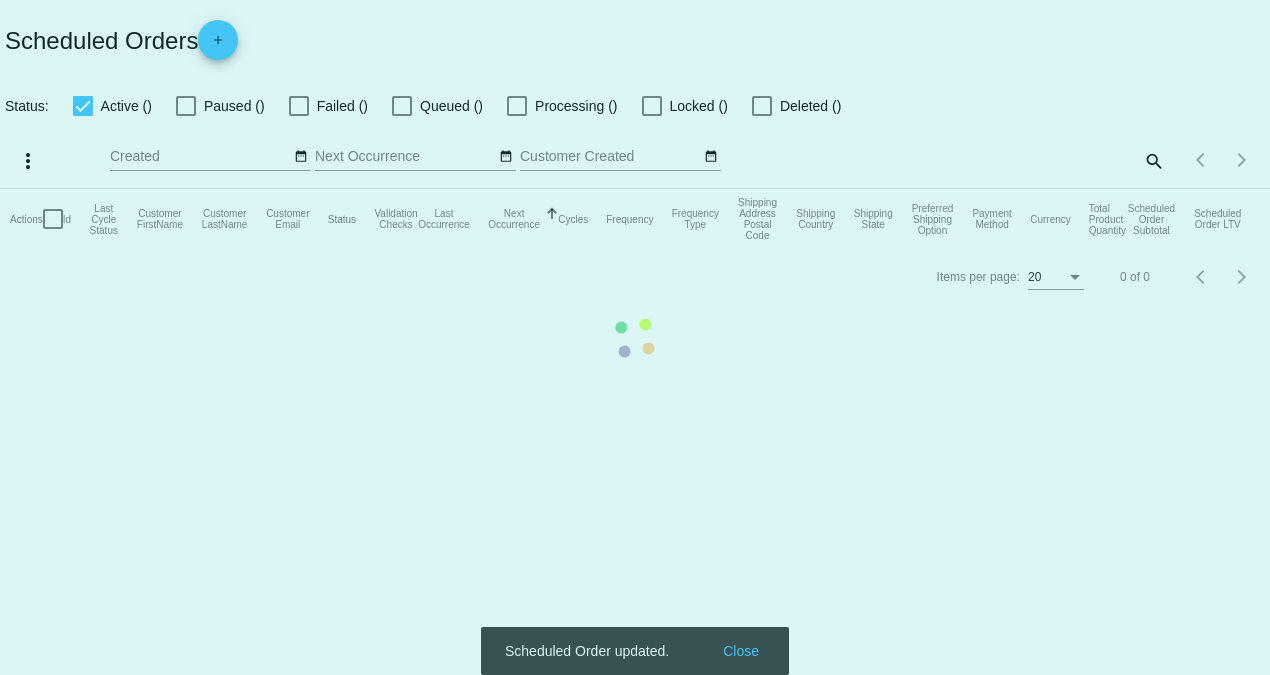 scroll, scrollTop: 0, scrollLeft: 0, axis: both 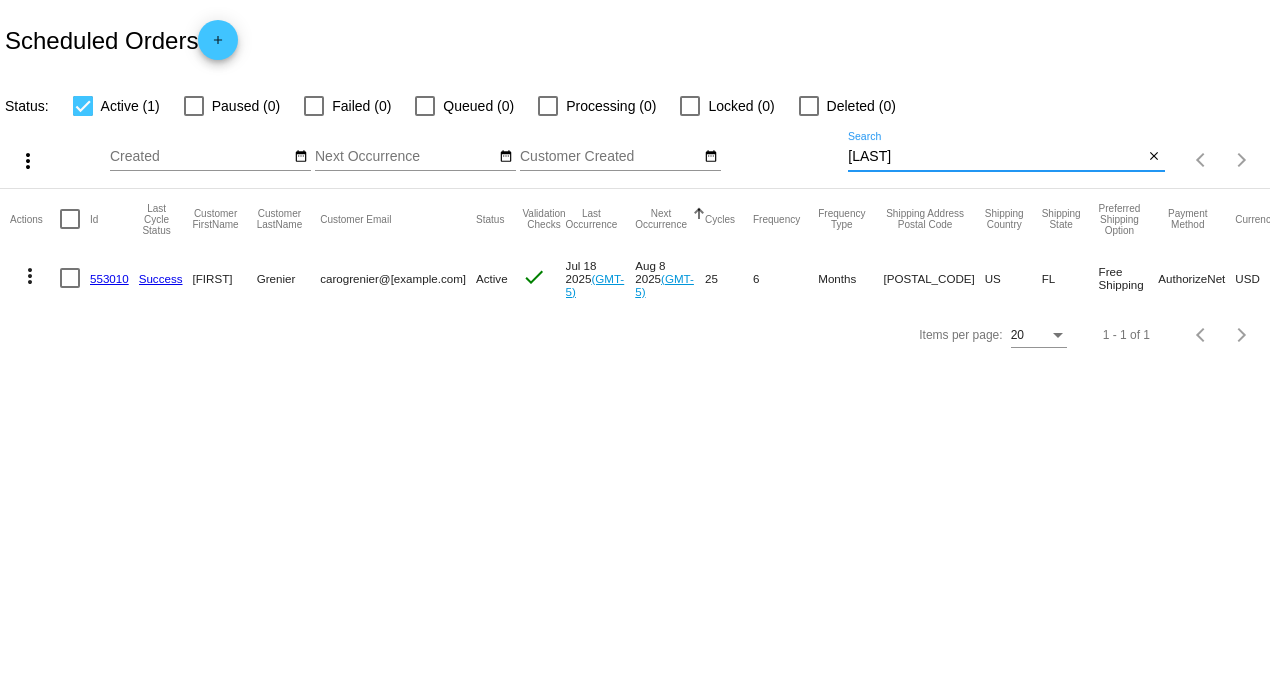 drag, startPoint x: 925, startPoint y: 154, endPoint x: 635, endPoint y: 162, distance: 290.11032 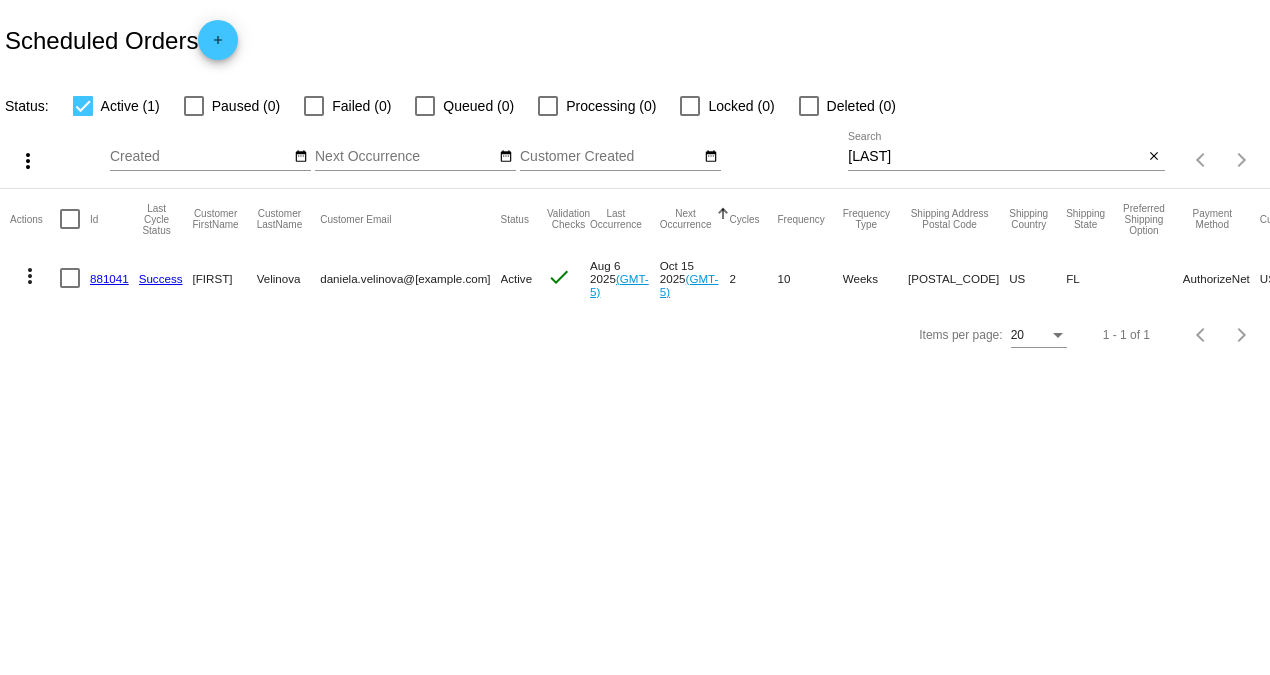 click on "881041" 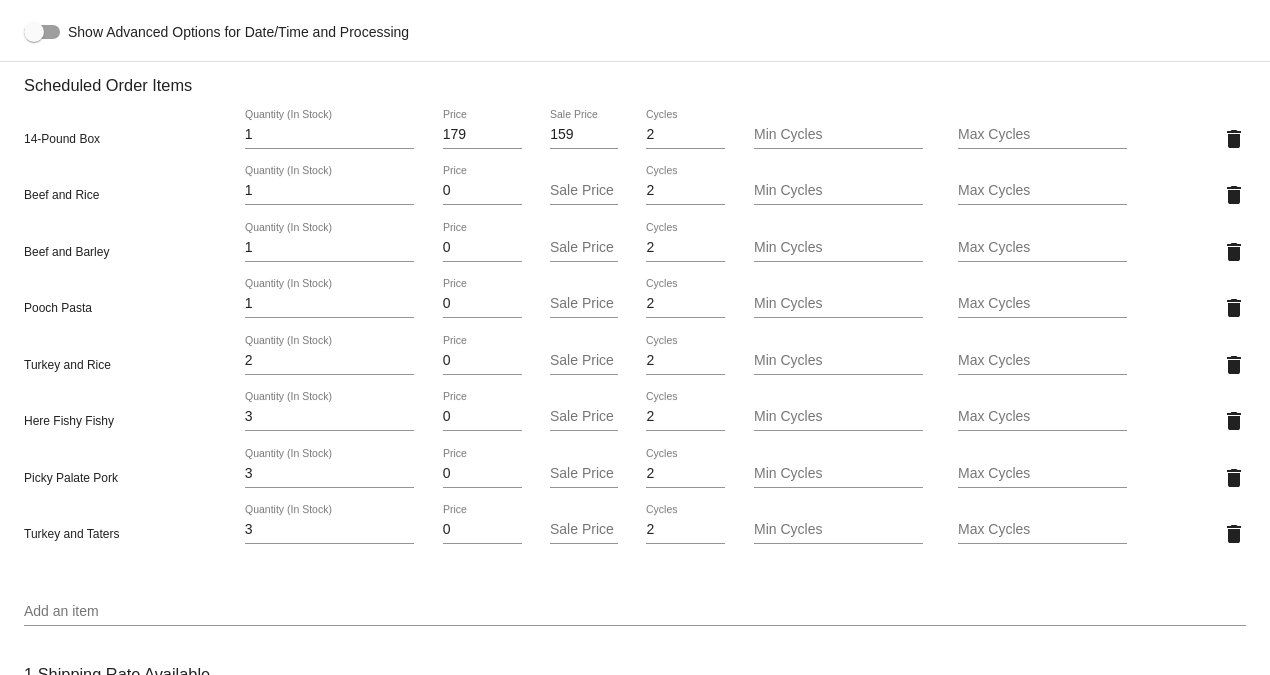 scroll, scrollTop: 1444, scrollLeft: 0, axis: vertical 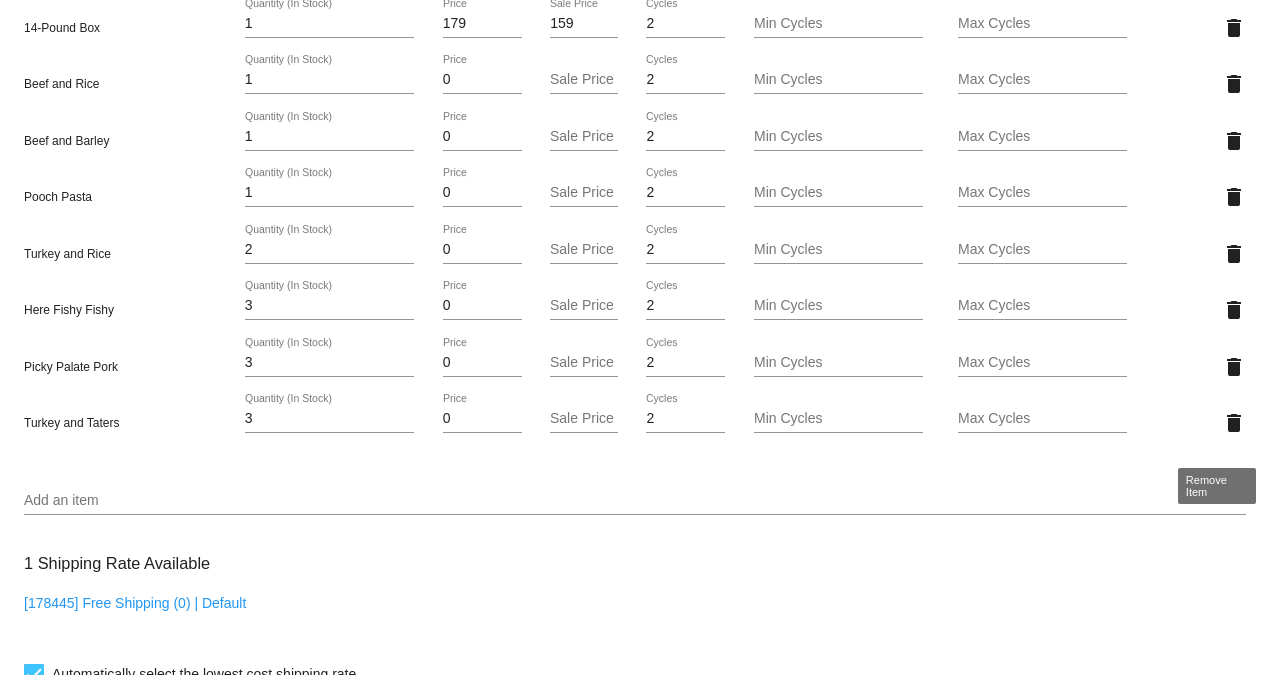 click on "delete" 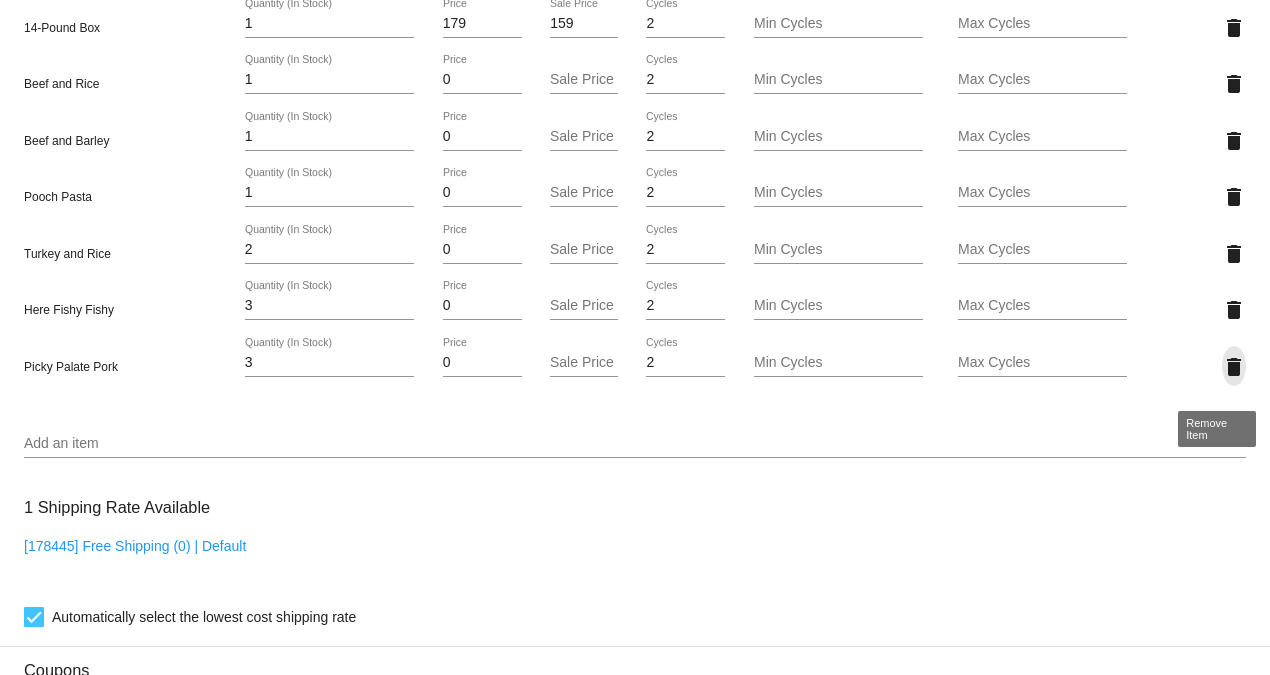 click on "delete" 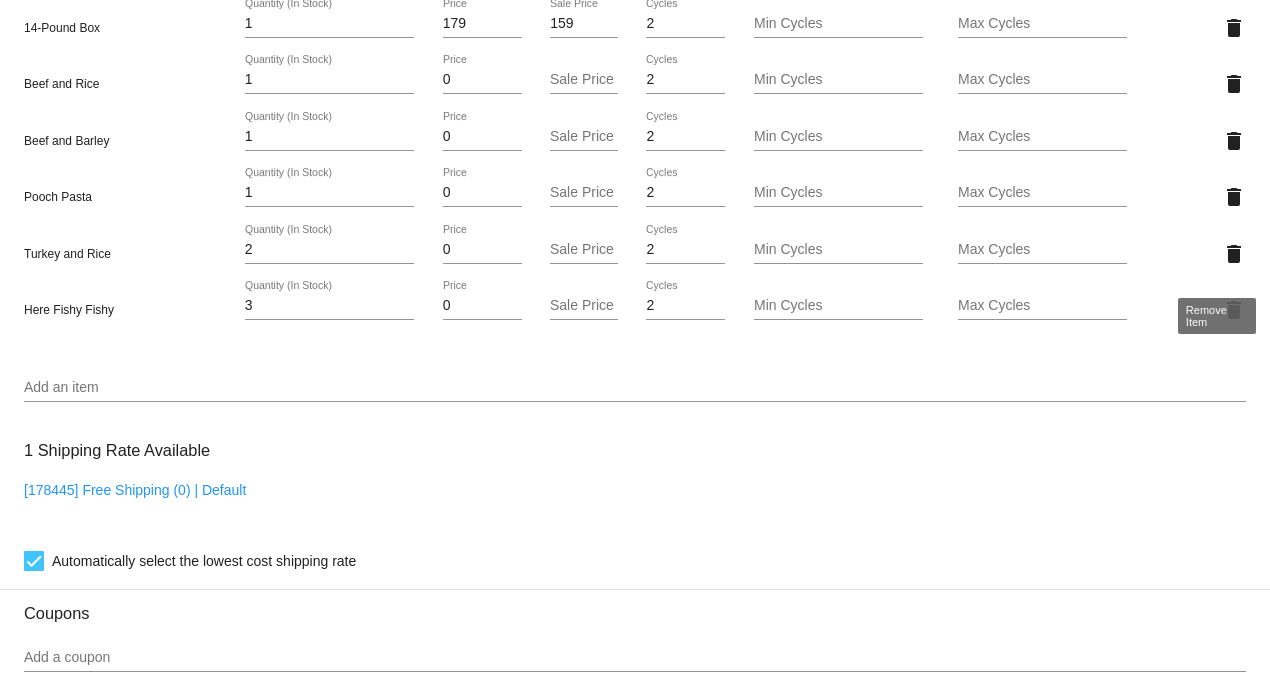 click on "delete" 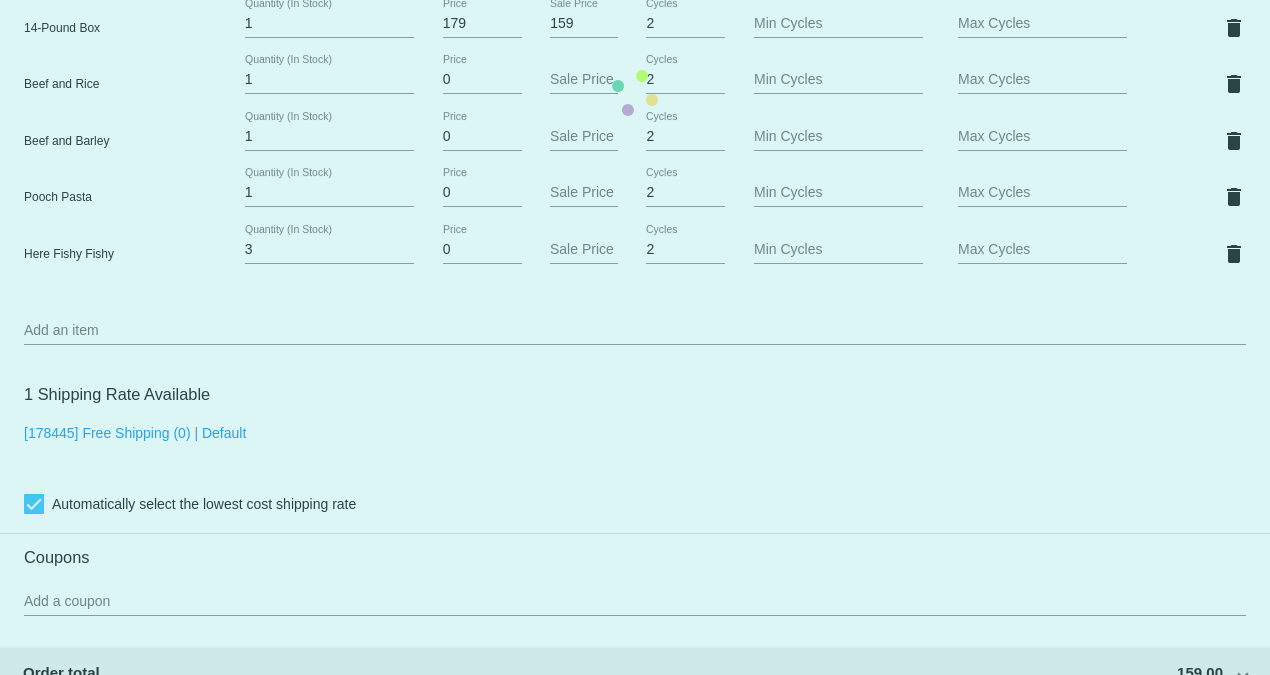 click on "Customer
6332995: [FIRST] [LAST]
[FIRST].[LAST]@[example.com]
Customer Shipping
Enter Shipping Address Select A Saved Address (0)
[FIRST]
Shipping First Name
[LAST]
Shipping Last Name
US | USA
Shipping Country
[NUMBER] [STREET]
Shipping Street 1
[NUMBER]
Shipping Street 2
[CITY]
Shipping City
FL | Florida
Shipping State
[POSTAL_CODE]
Shipping Postcode
Scheduled Order Details
Frequency:
Every 10 weeks
Active
Status" 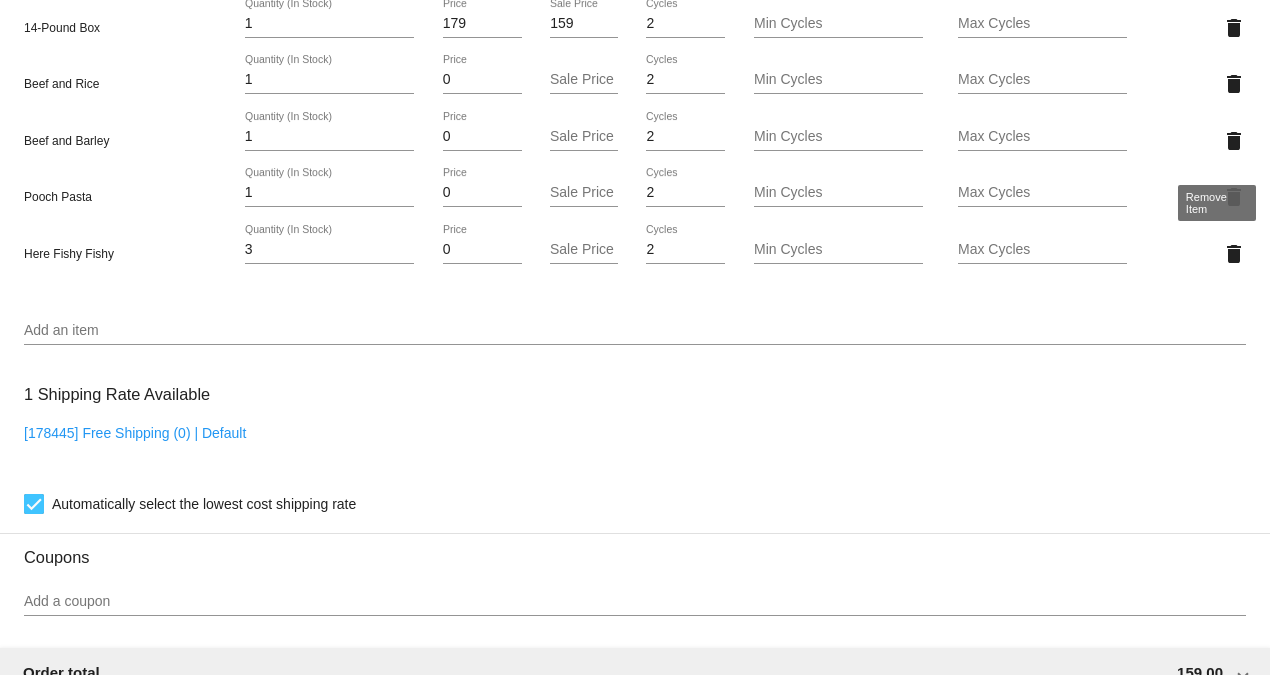 click on "delete" 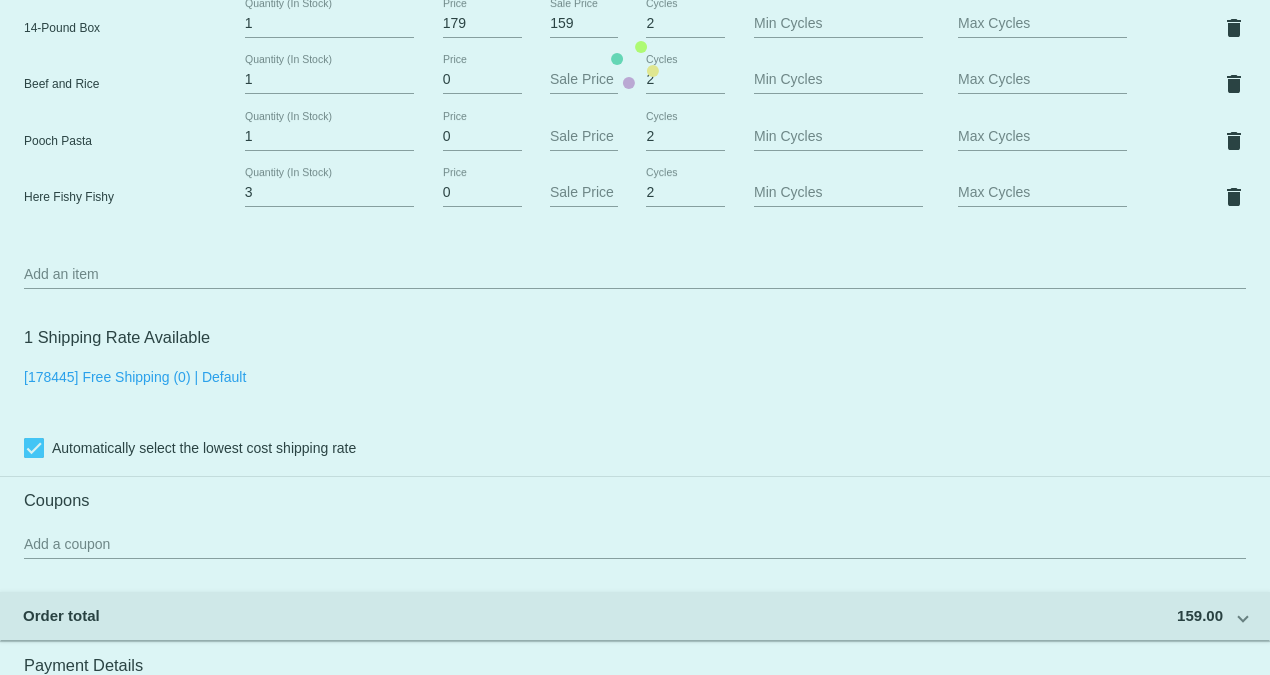 click on "Customer
6332995: [FIRST] [LAST]
[FIRST].[LAST]@[example.com]
Customer Shipping
Enter Shipping Address Select A Saved Address (0)
[FIRST]
Shipping First Name
[LAST]
Shipping Last Name
US | USA
Shipping Country
[NUMBER] [STREET]
Shipping Street 1
[NUMBER]
Shipping Street 2
[CITY]
Shipping City
FL | Florida
Shipping State
[POSTAL_CODE]
Shipping Postcode
Scheduled Order Details
Frequency:
Every 10 weeks
Active
Status" 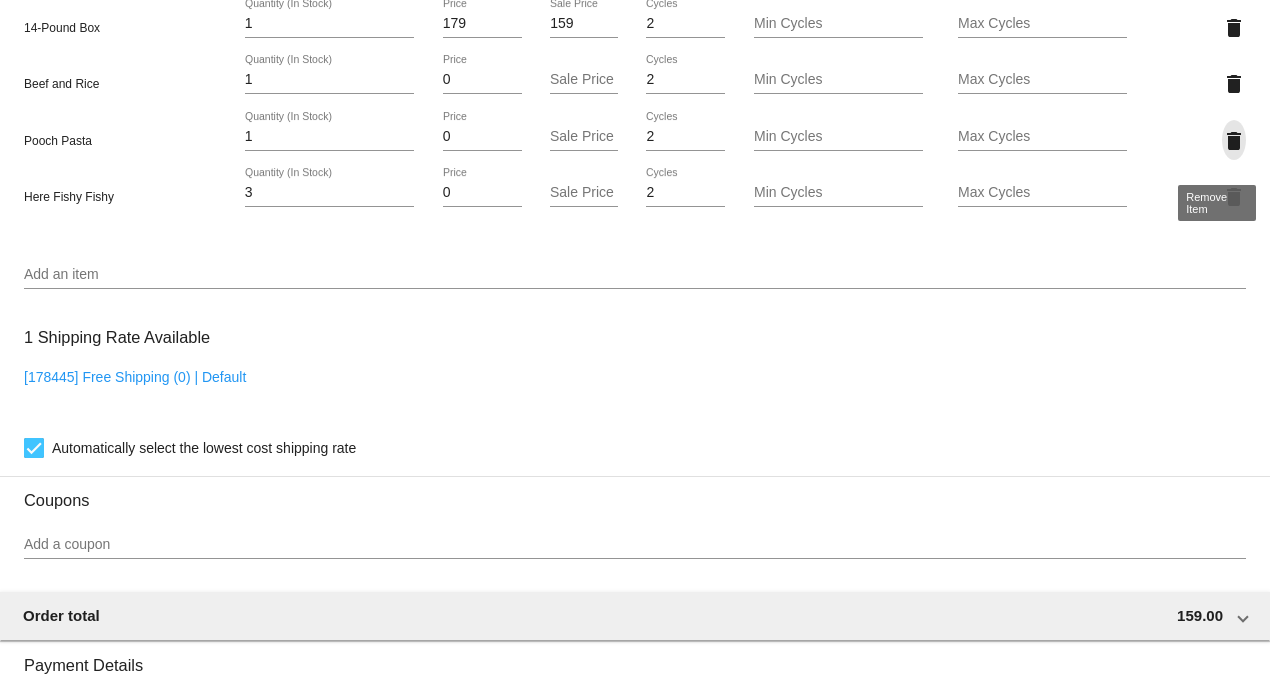 click on "delete" 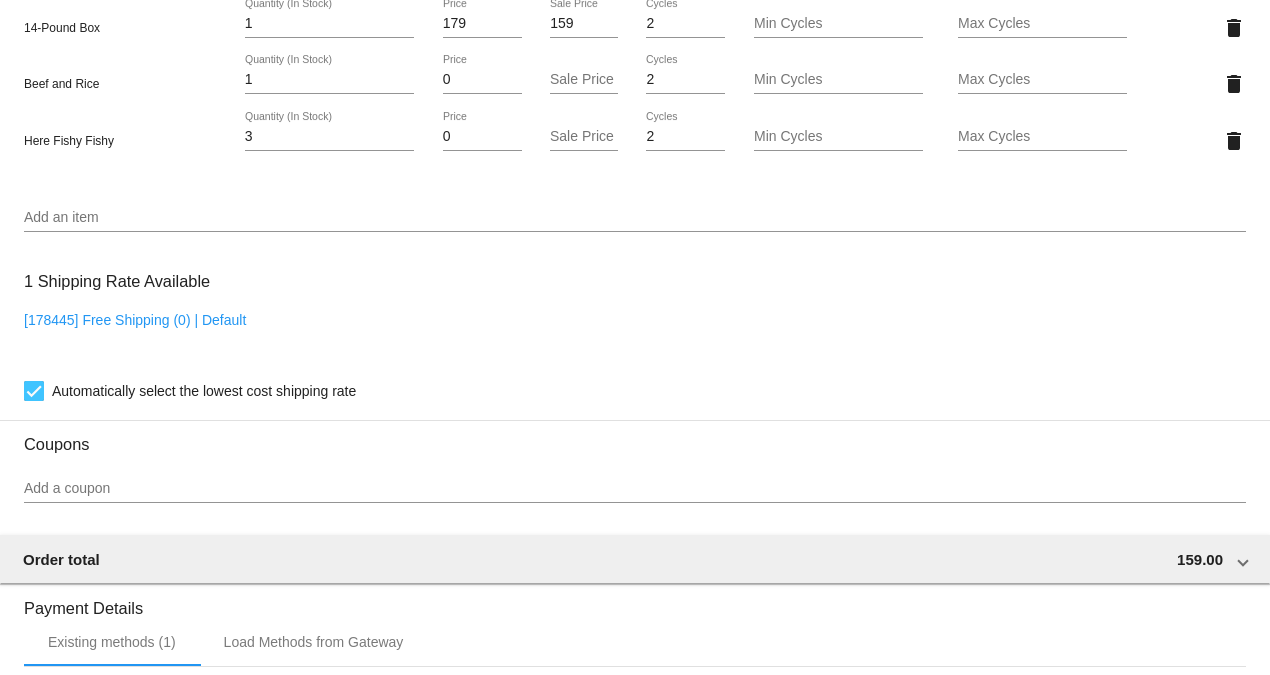 click on "Customer
6332995: [FIRST] [LAST]
[FIRST].[LAST]@[example.com]
Customer Shipping
Enter Shipping Address Select A Saved Address (0)
[FIRST]
Shipping First Name
[LAST]
Shipping Last Name
US | USA
Shipping Country
[NUMBER] [STREET]
Shipping Street 1
[NUMBER]
Shipping Street 2
[CITY]
Shipping City
FL | Florida
Shipping State
[POSTAL_CODE]
Shipping Postcode
Scheduled Order Details
Frequency:
Every 10 weeks
Active
Status" 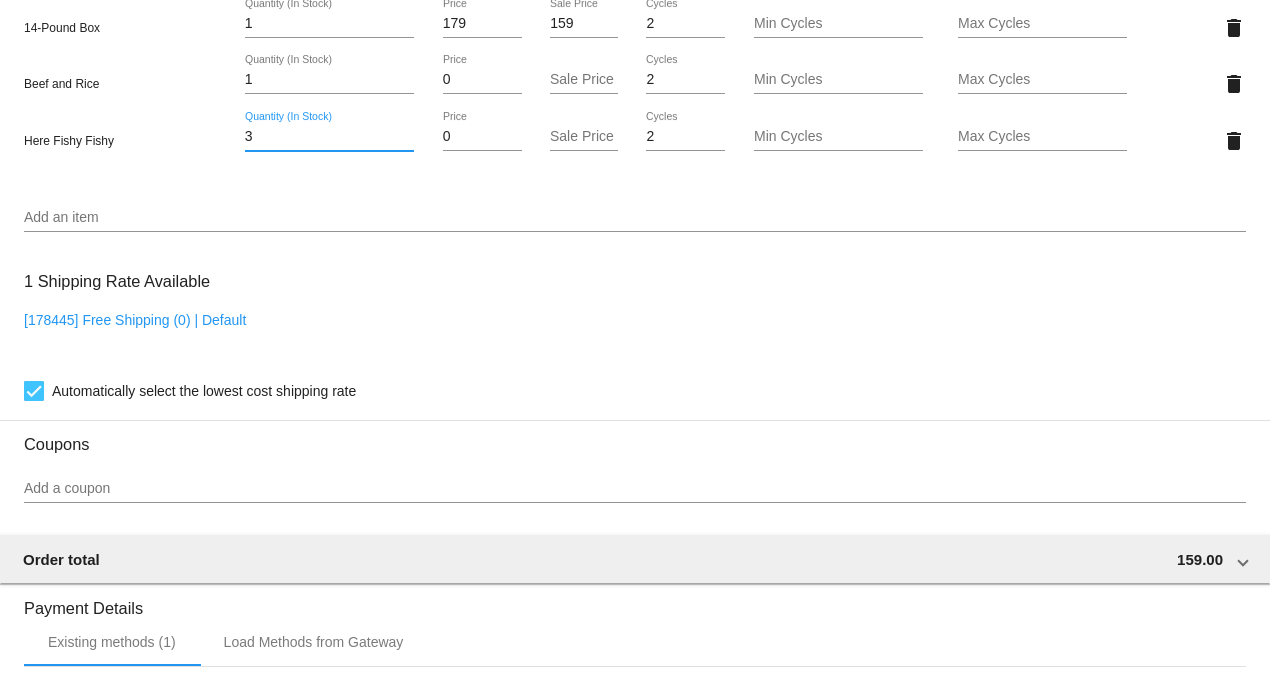 drag, startPoint x: 252, startPoint y: 150, endPoint x: 215, endPoint y: 147, distance: 37.12142 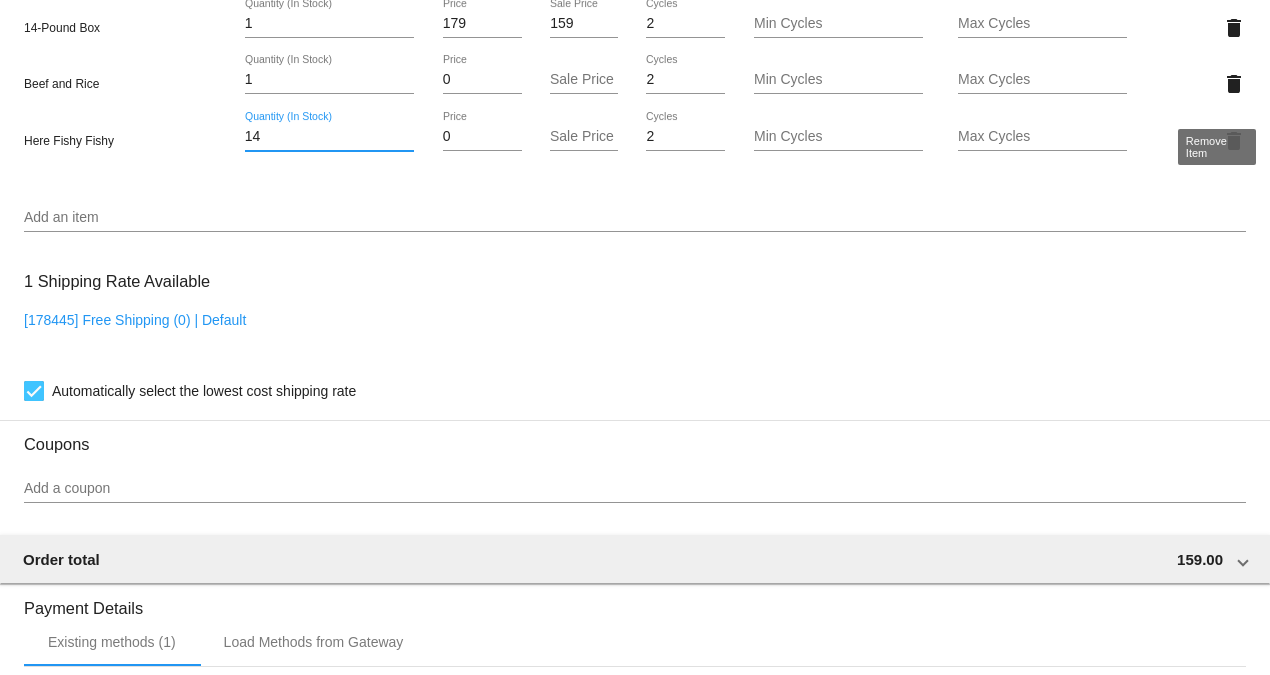 type on "14" 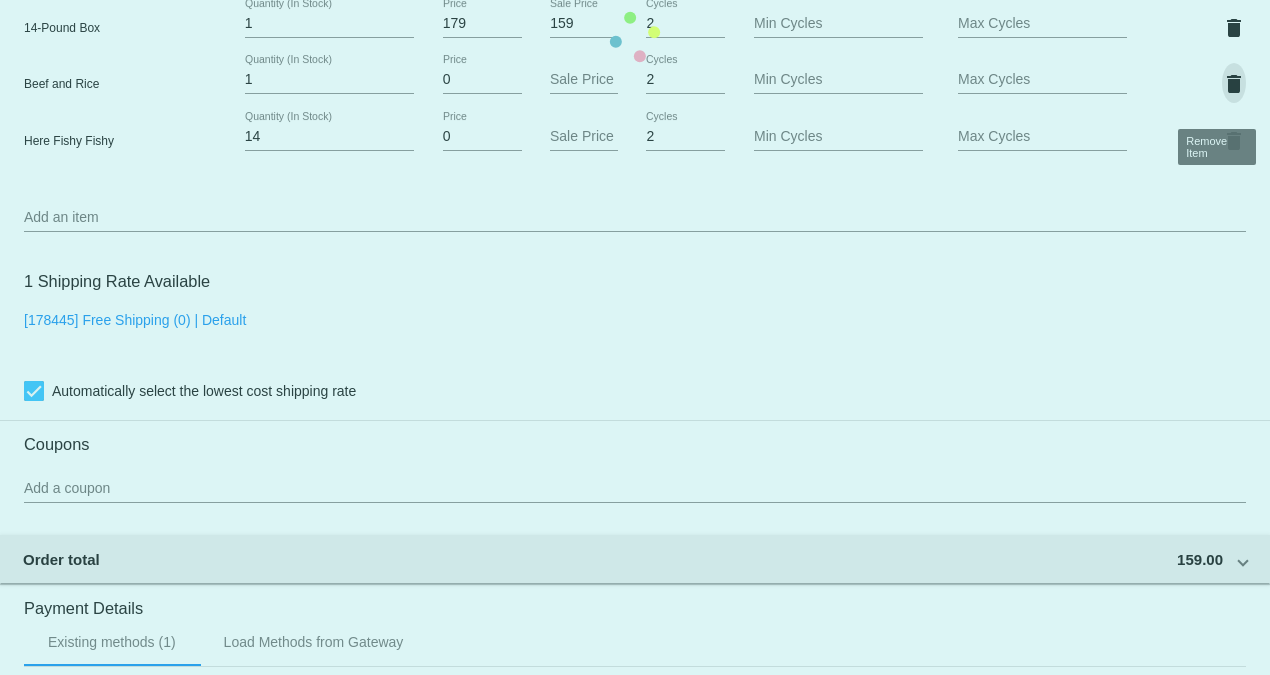 click on "Customer
6332995: [FIRST] [LAST]
[FIRST].[LAST]@[example.com]
Customer Shipping
Enter Shipping Address Select A Saved Address (0)
[FIRST]
Shipping First Name
[LAST]
Shipping Last Name
US | USA
Shipping Country
[NUMBER] [STREET]
Shipping Street 1
[NUMBER]
Shipping Street 2
[CITY]
Shipping City
FL | Florida
Shipping State
[POSTAL_CODE]
Shipping Postcode
Scheduled Order Details
Frequency:
Every 10 weeks
Active
Status" 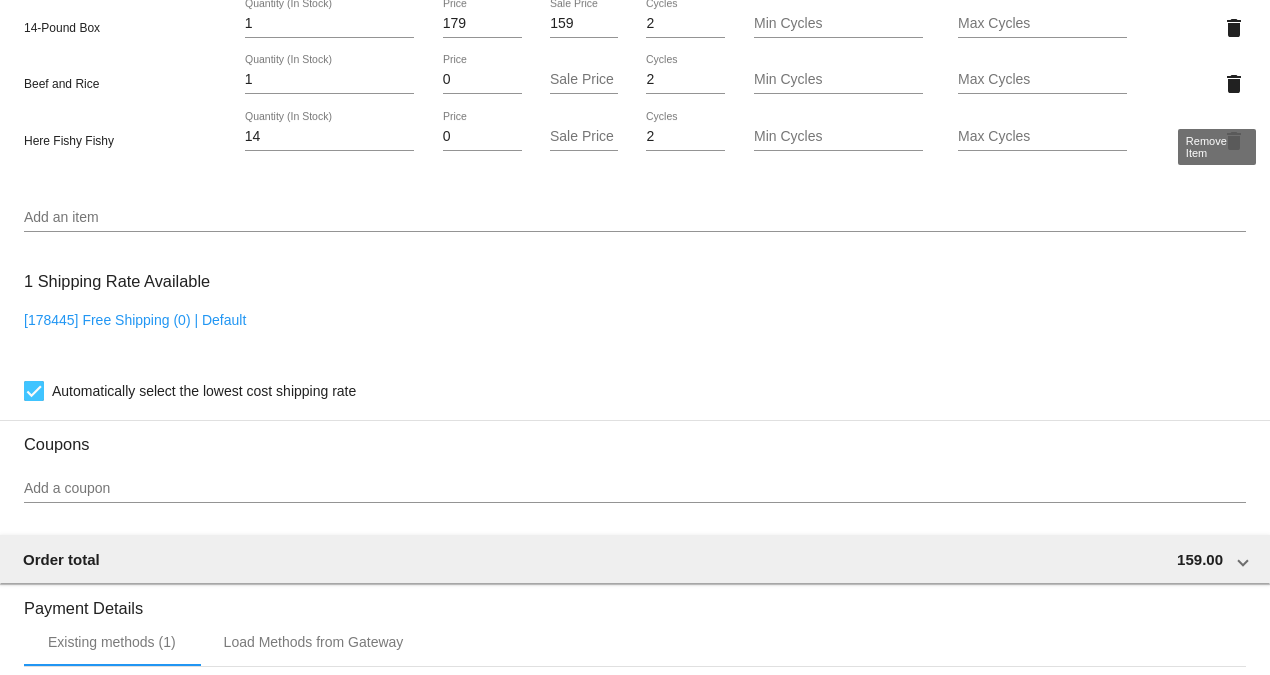 click on "delete" 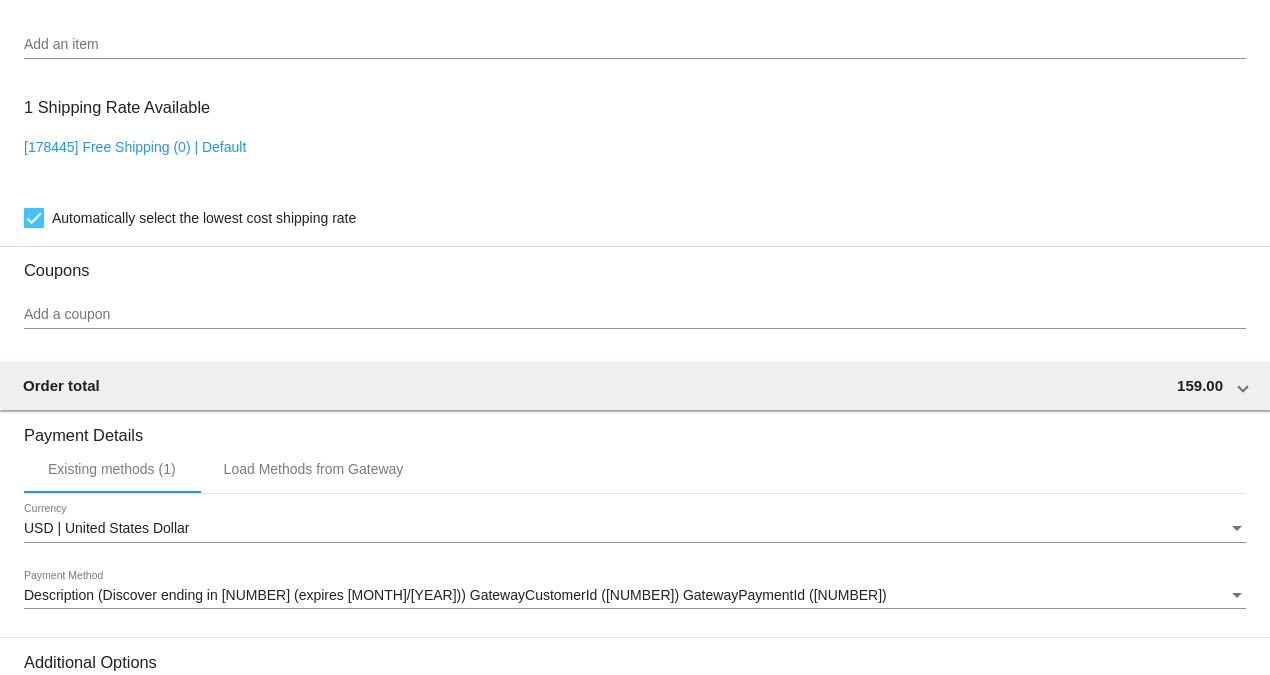 scroll, scrollTop: 1820, scrollLeft: 0, axis: vertical 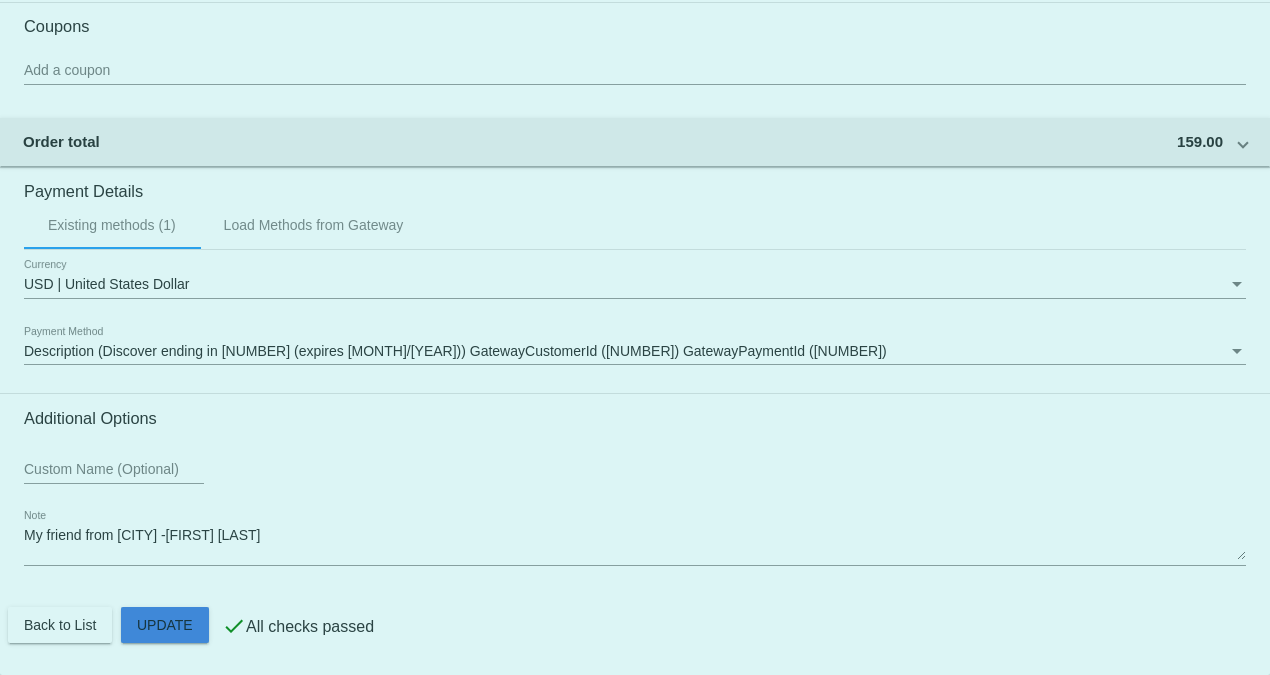 click on "Customer
6332995: [FIRST] [LAST]
[FIRST].[LAST]@[example.com]
Customer Shipping
Enter Shipping Address Select A Saved Address (0)
[FIRST]
Shipping First Name
[LAST]
Shipping Last Name
US | USA
Shipping Country
[NUMBER] [STREET]
Shipping Street 1
[NUMBER]
Shipping Street 2
[CITY]
Shipping City
FL | Florida
Shipping State
[POSTAL_CODE]
Shipping Postcode
Scheduled Order Details
Frequency:
Every 10 weeks
Active
Status" 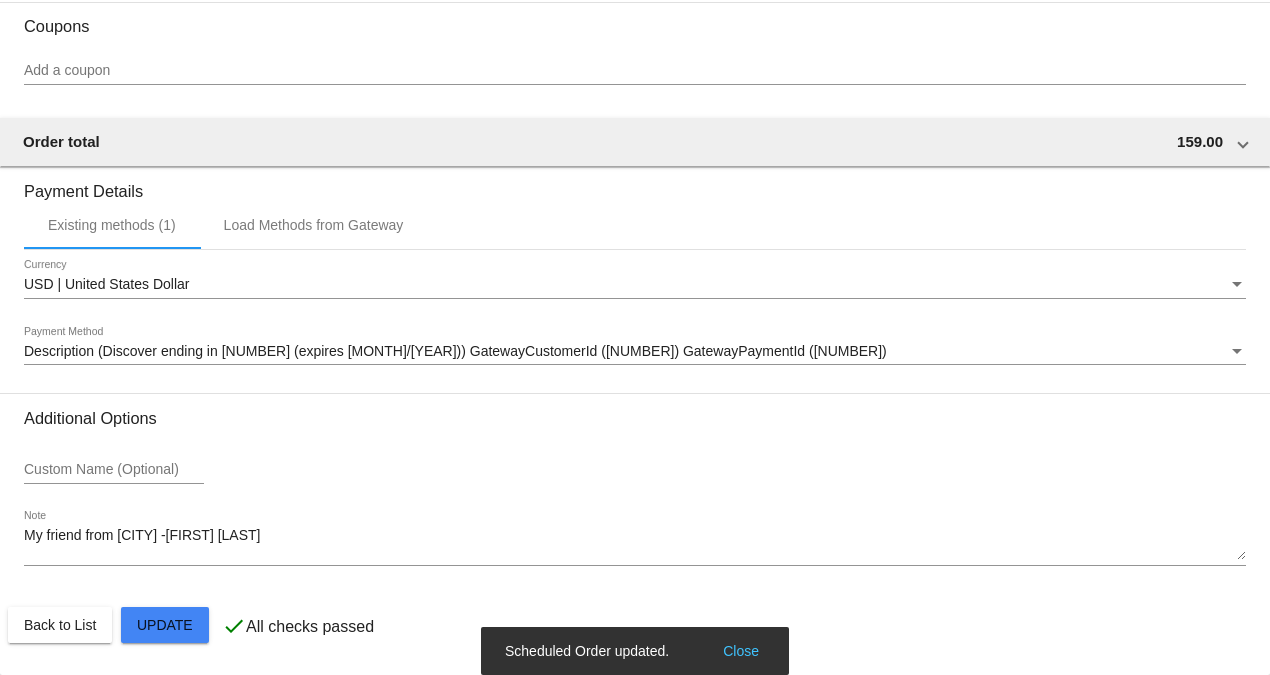 scroll, scrollTop: 0, scrollLeft: 0, axis: both 